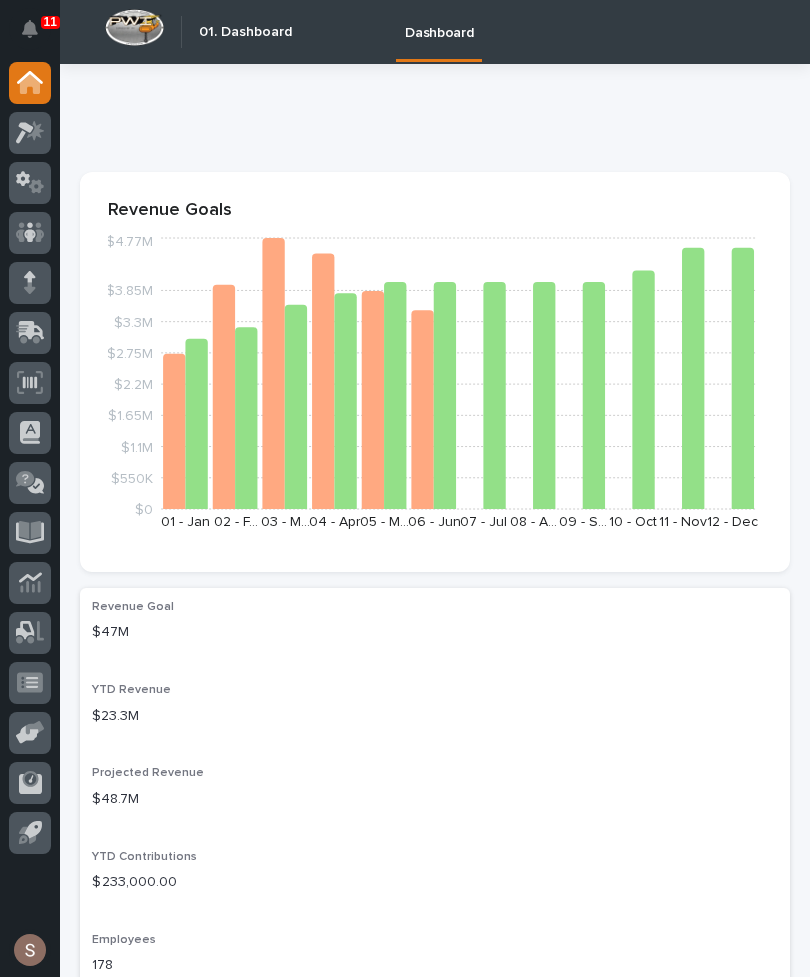 scroll, scrollTop: 0, scrollLeft: 0, axis: both 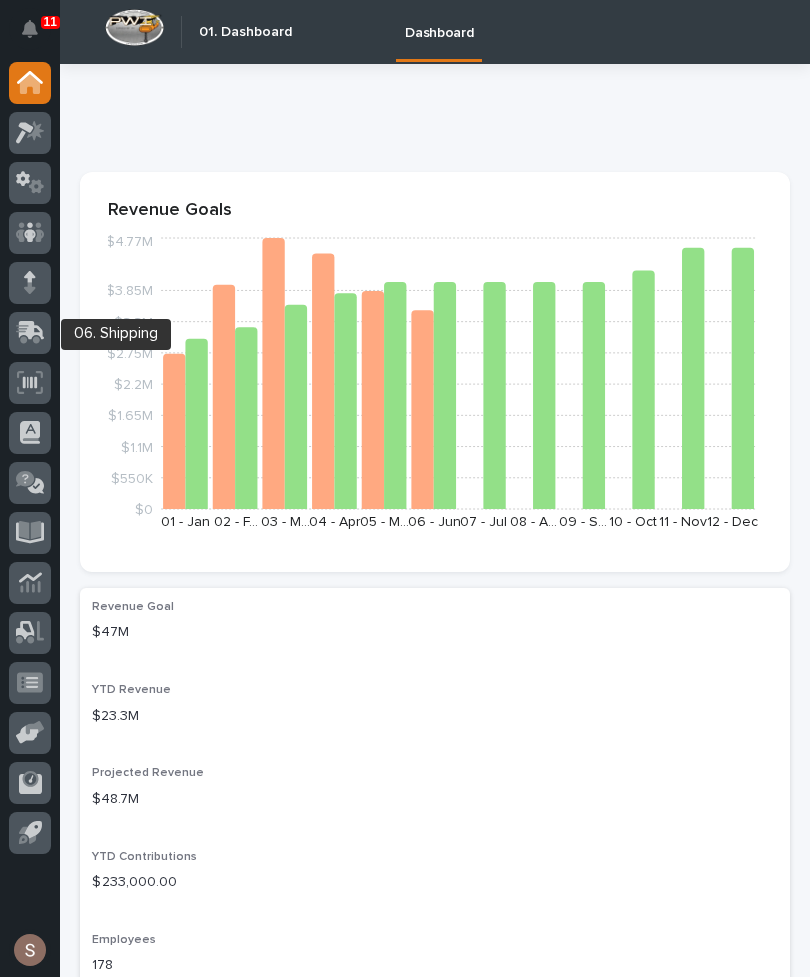 click at bounding box center (30, 333) 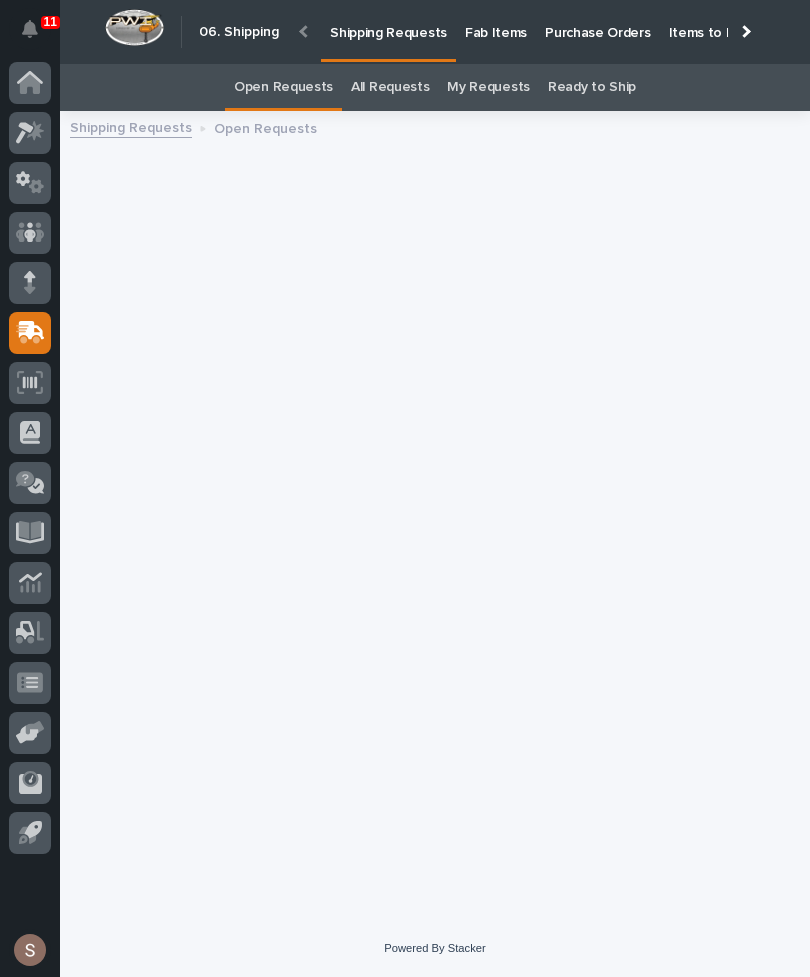 scroll, scrollTop: 0, scrollLeft: 0, axis: both 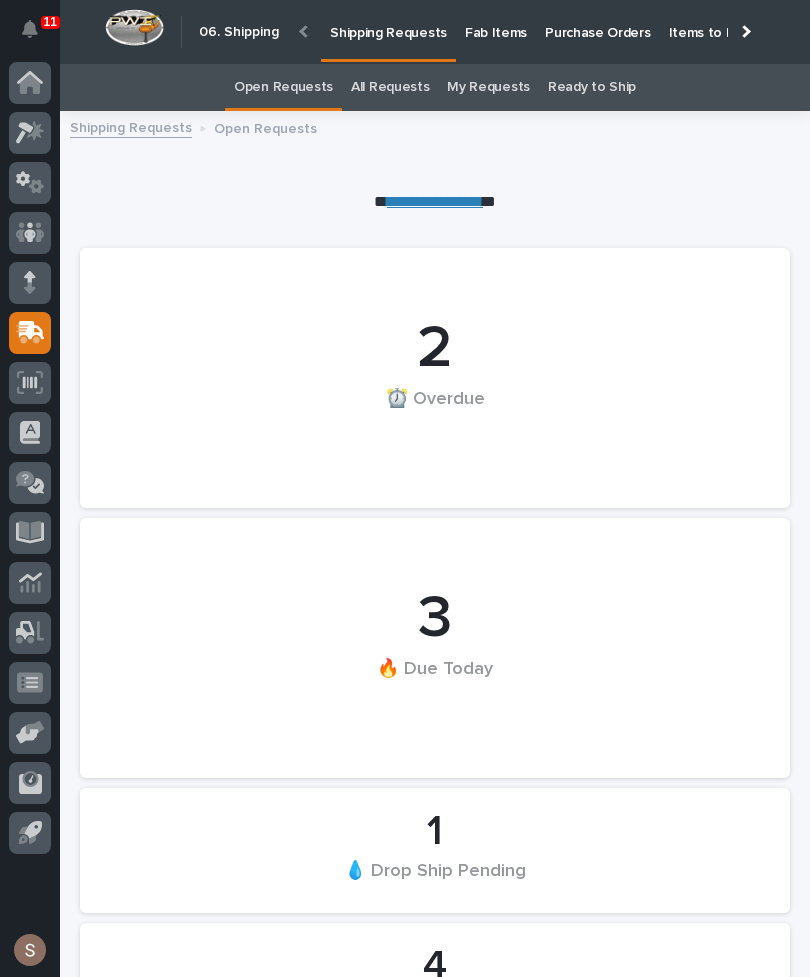 click on "All Requests" at bounding box center (390, 87) 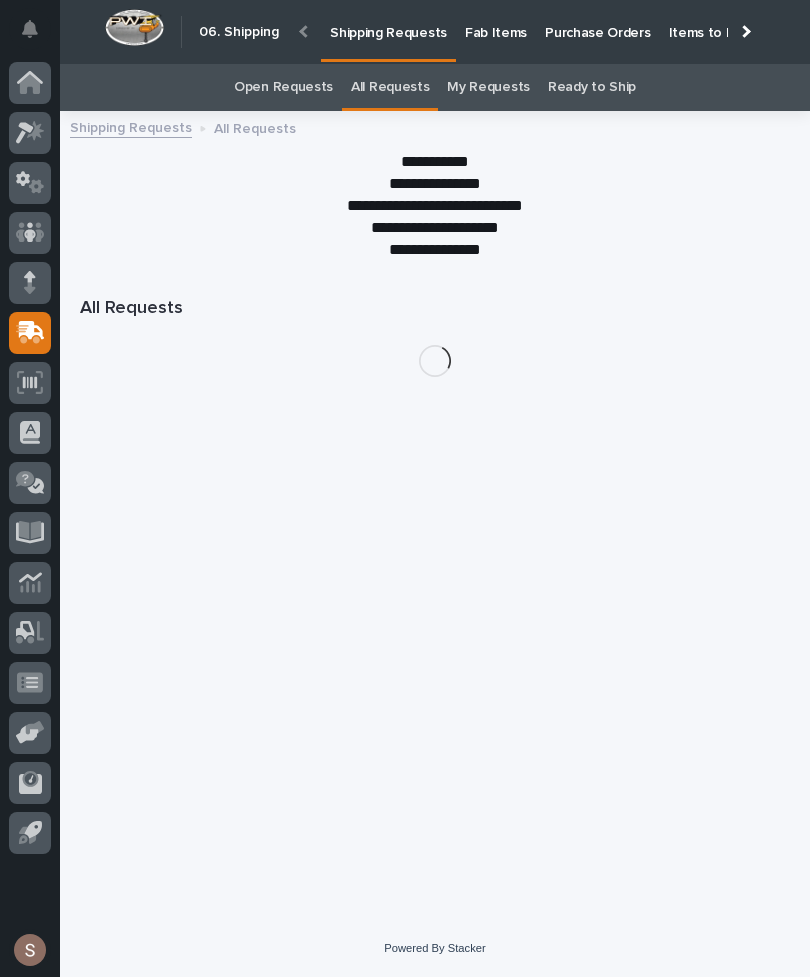 scroll, scrollTop: 23, scrollLeft: 0, axis: vertical 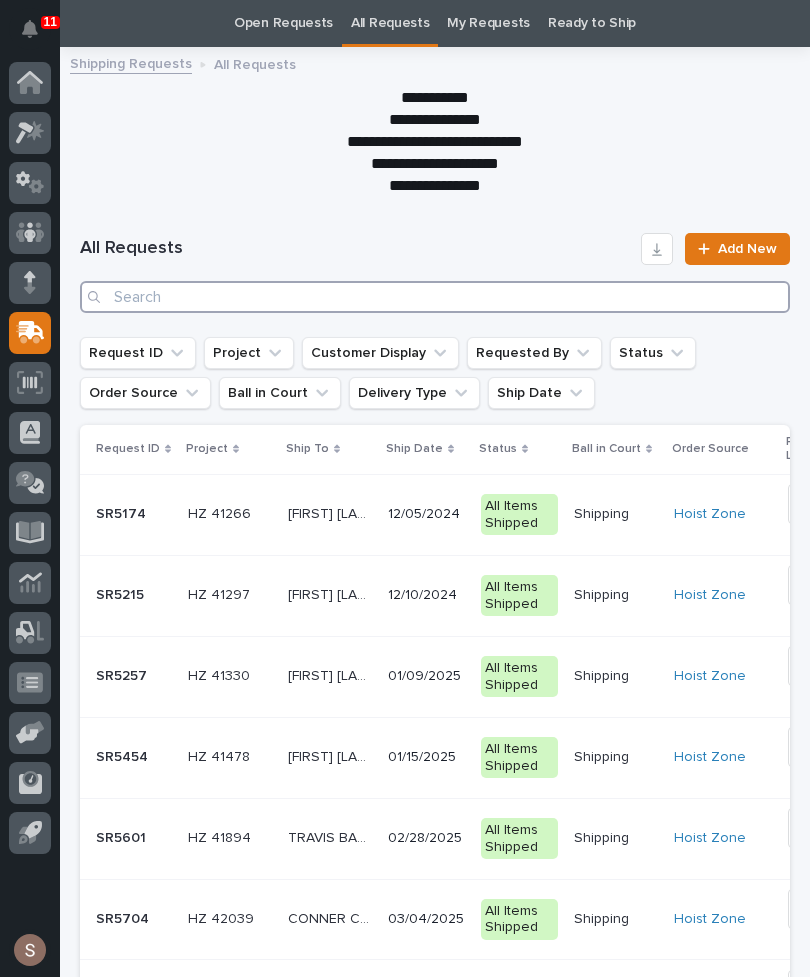 click at bounding box center [435, 297] 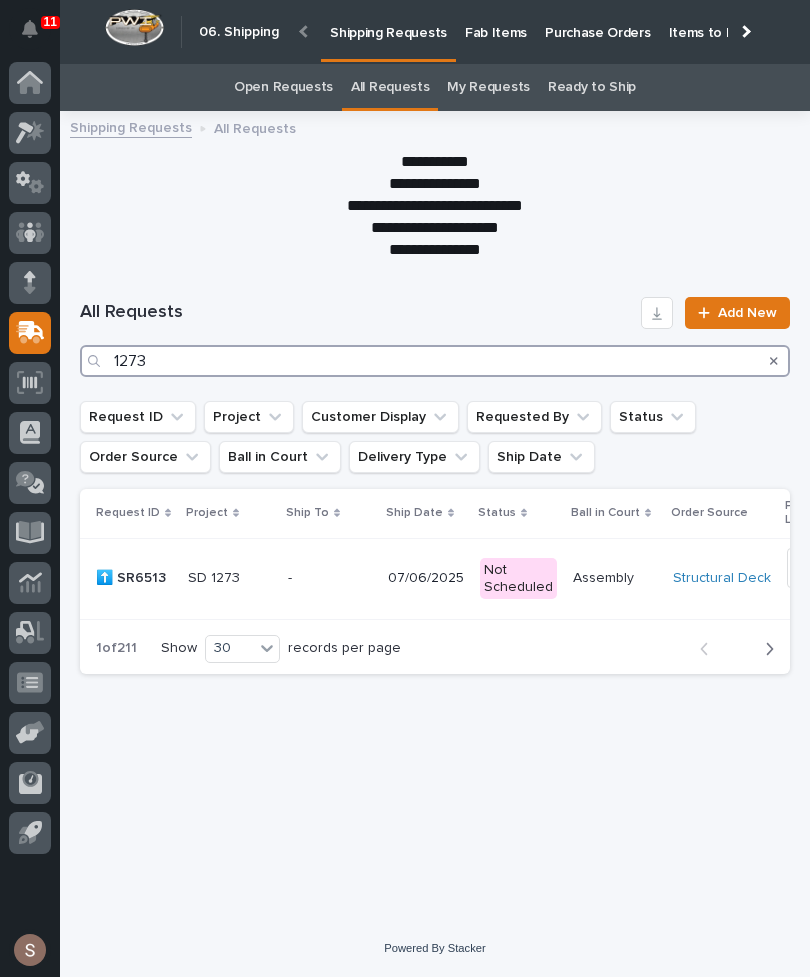 type on "1273" 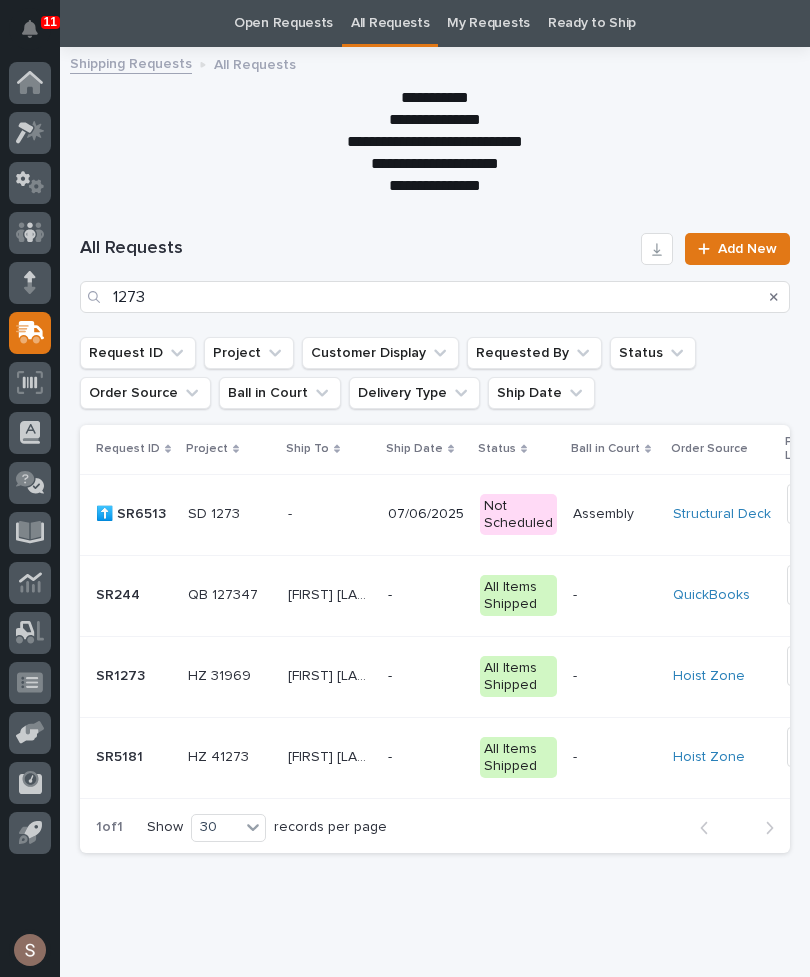 click on "-" at bounding box center [426, 514] 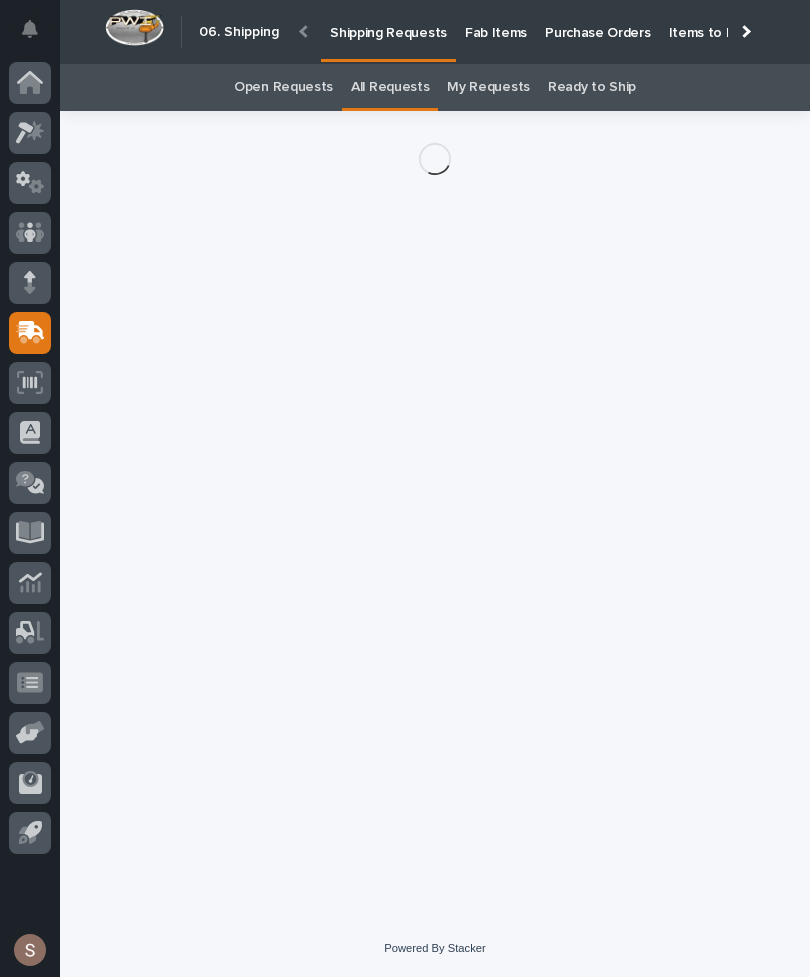 scroll, scrollTop: 43, scrollLeft: 0, axis: vertical 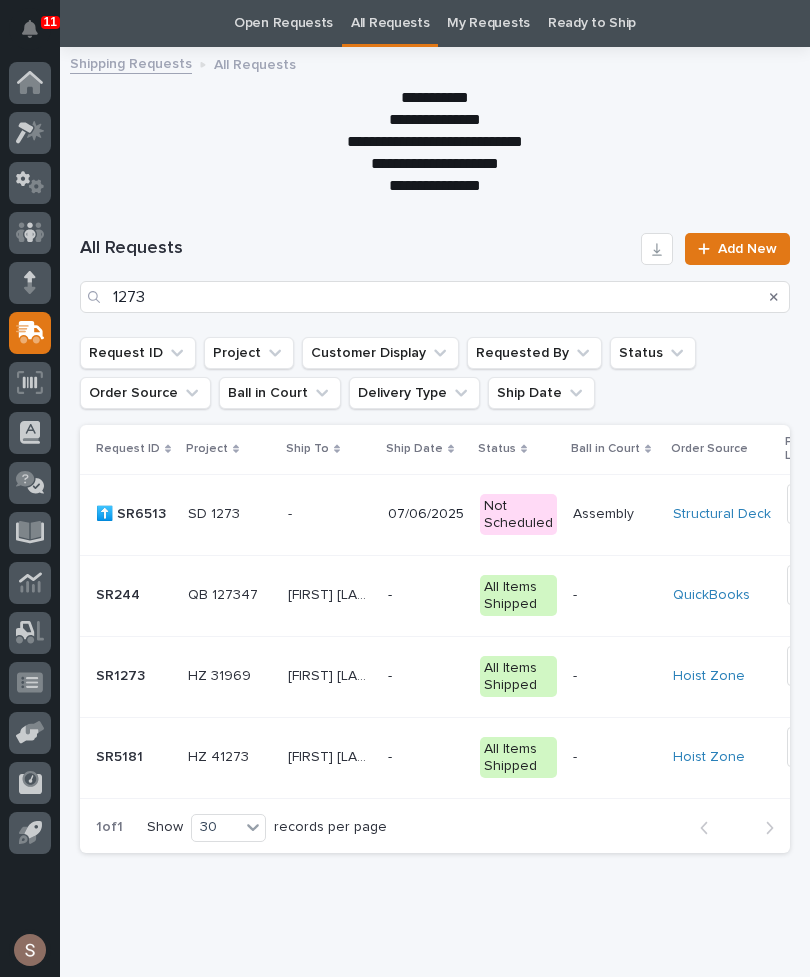 click on "SD 1273" at bounding box center (216, 512) 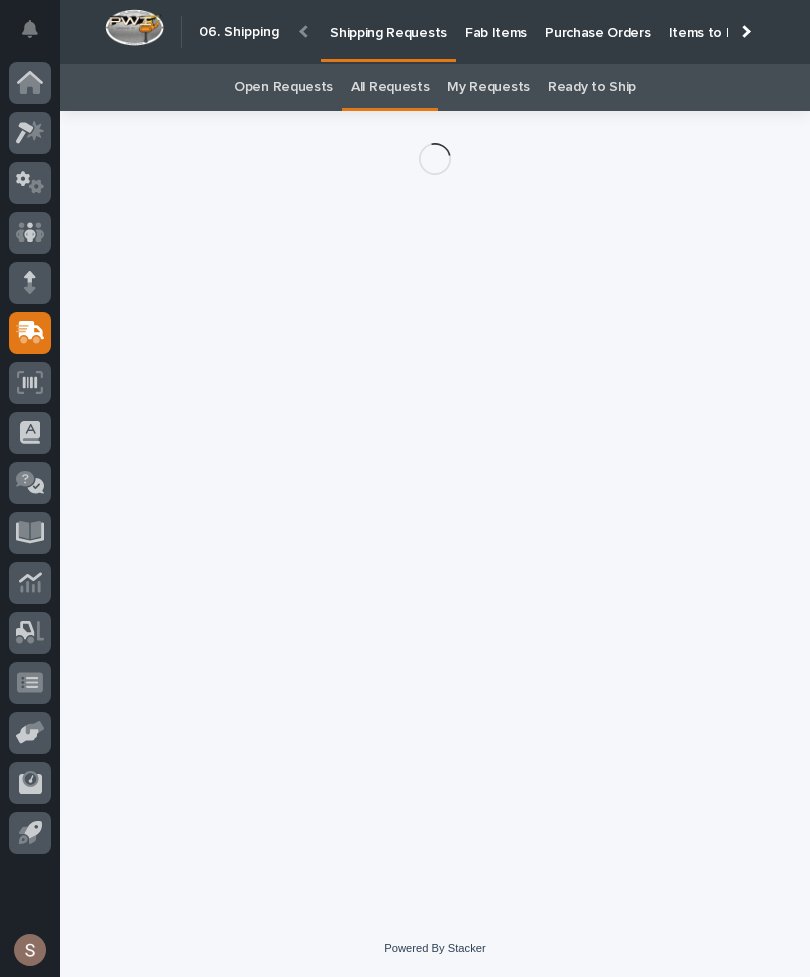 scroll, scrollTop: 64, scrollLeft: 0, axis: vertical 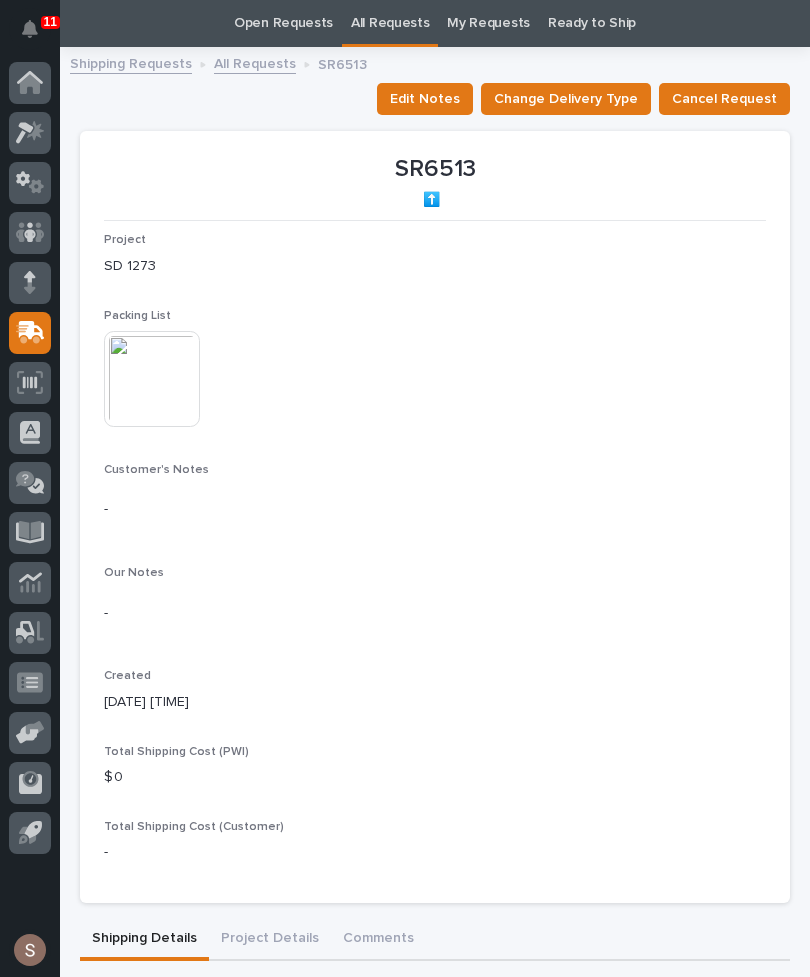 click at bounding box center [152, 379] 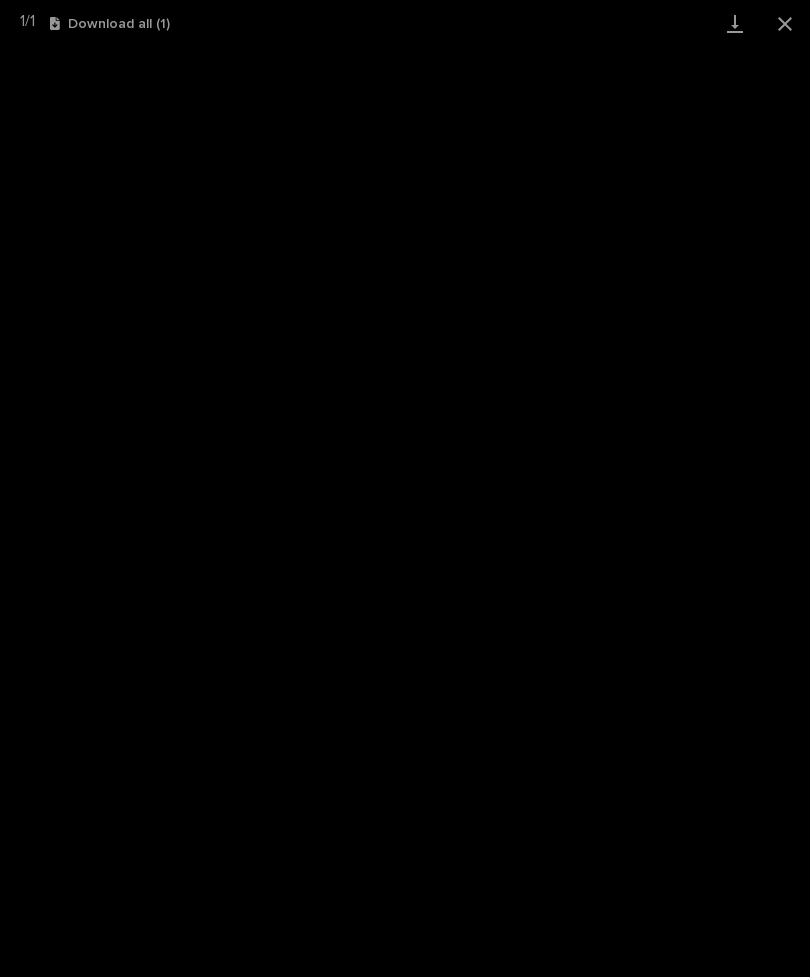click at bounding box center (785, 23) 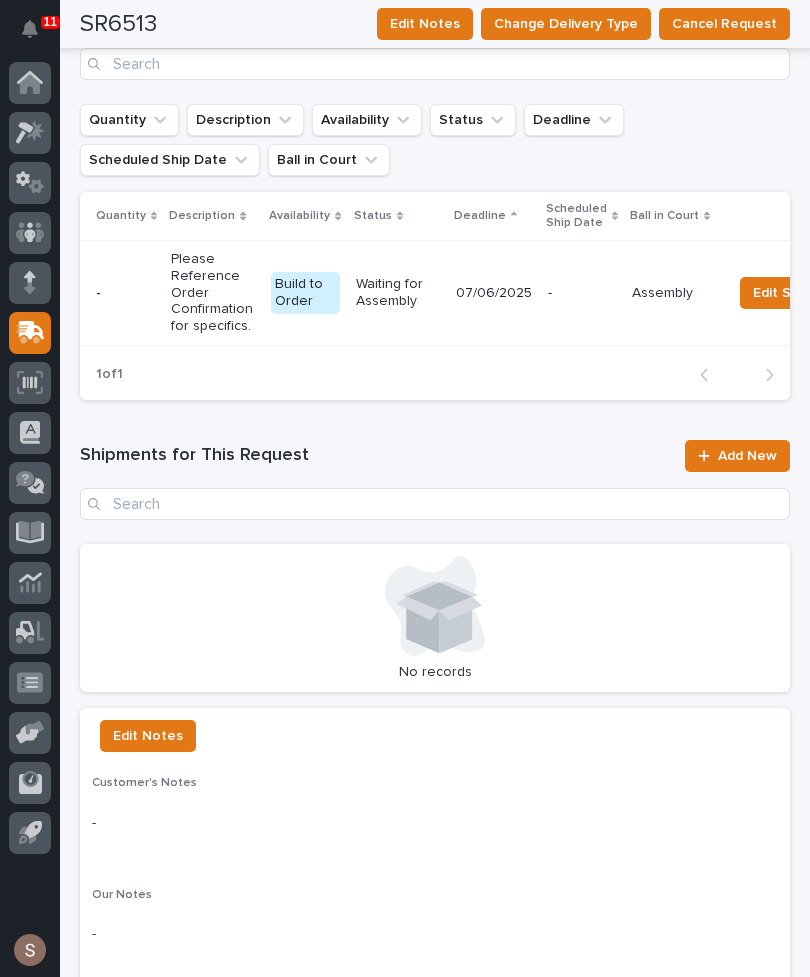 click on "Edit Ship By" at bounding box center (791, 293) 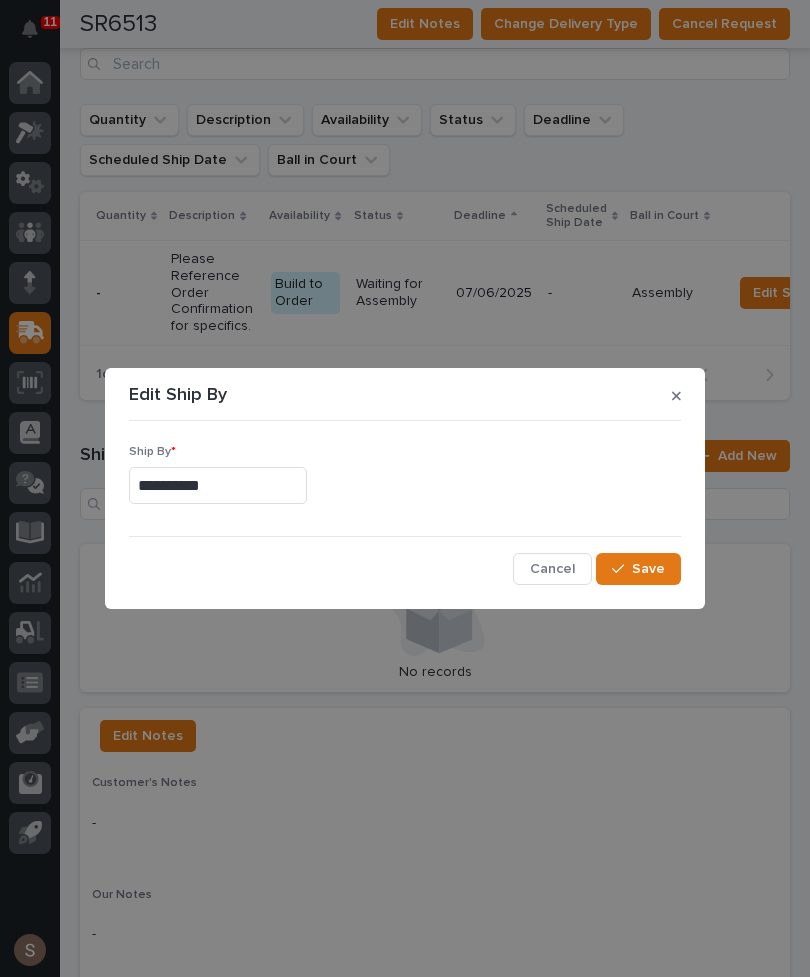 click at bounding box center [676, 396] 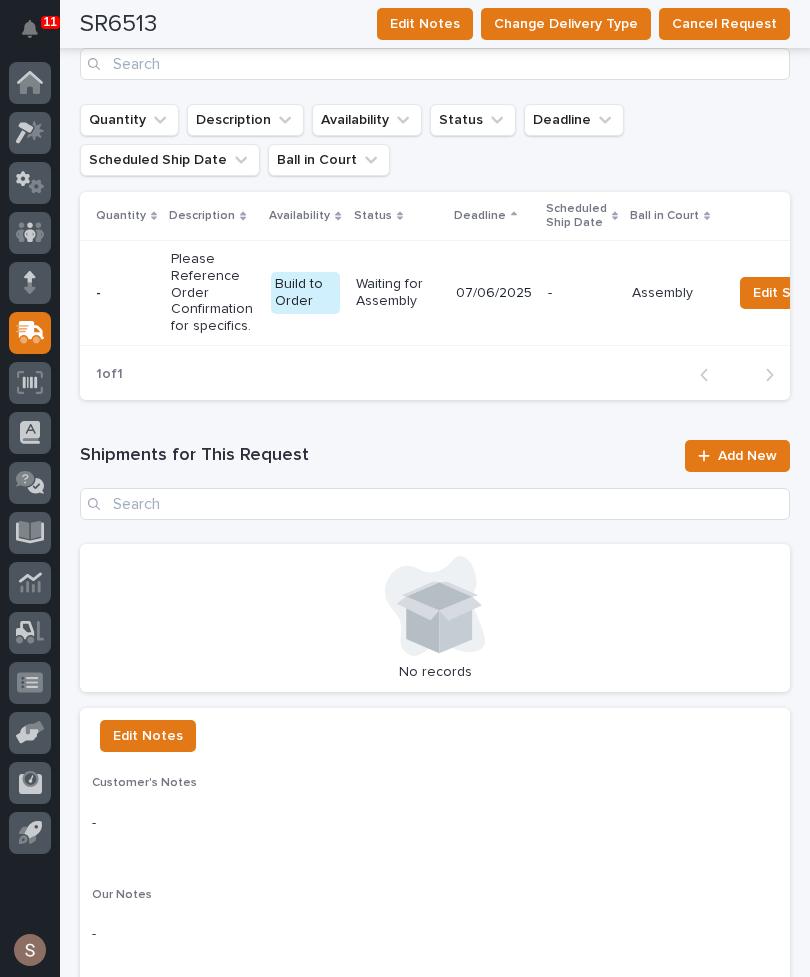 click on "Please Reference Order Confirmation for specifics." at bounding box center (213, 293) 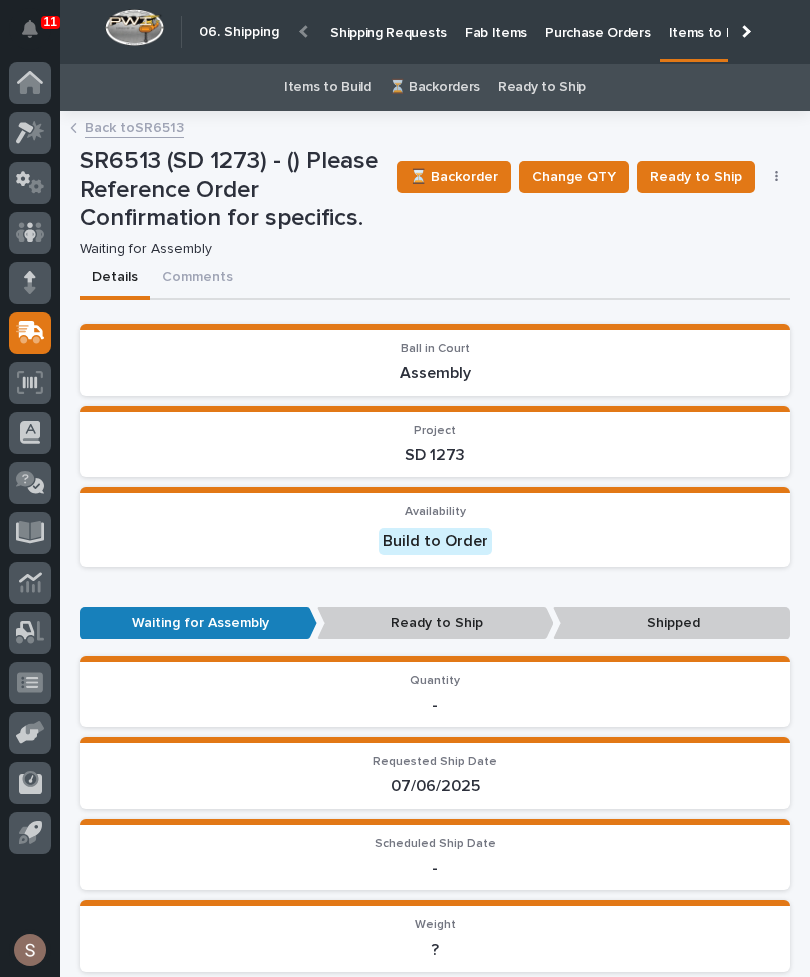 click on "Ready to Ship" at bounding box center [696, 177] 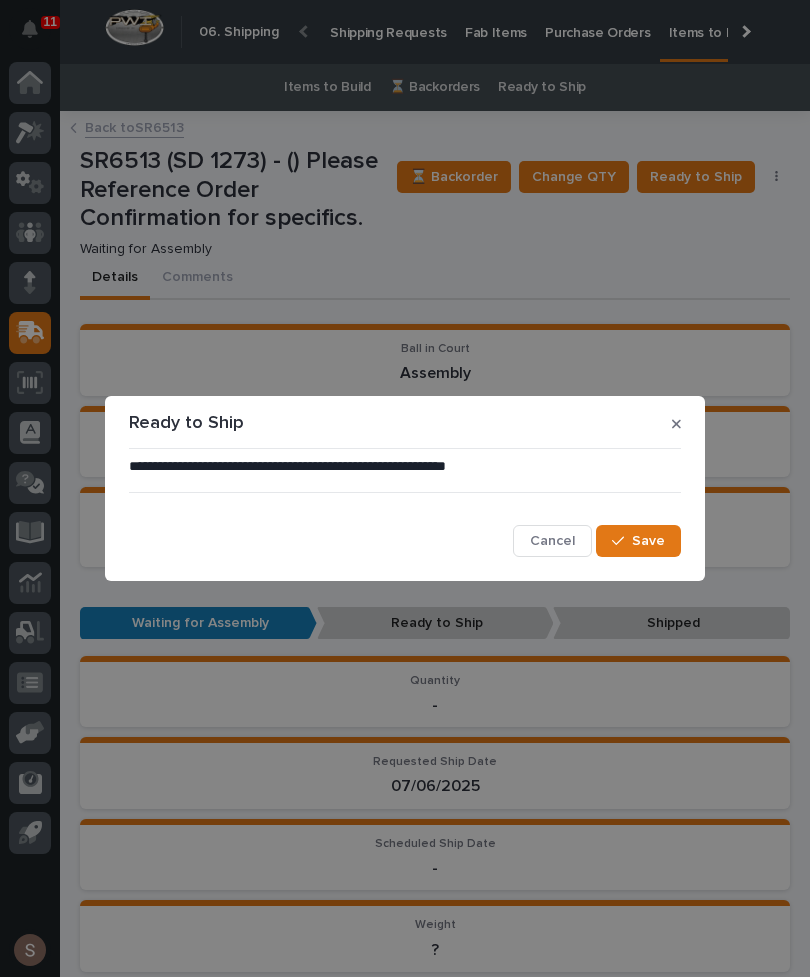 click on "Save" at bounding box center [648, 541] 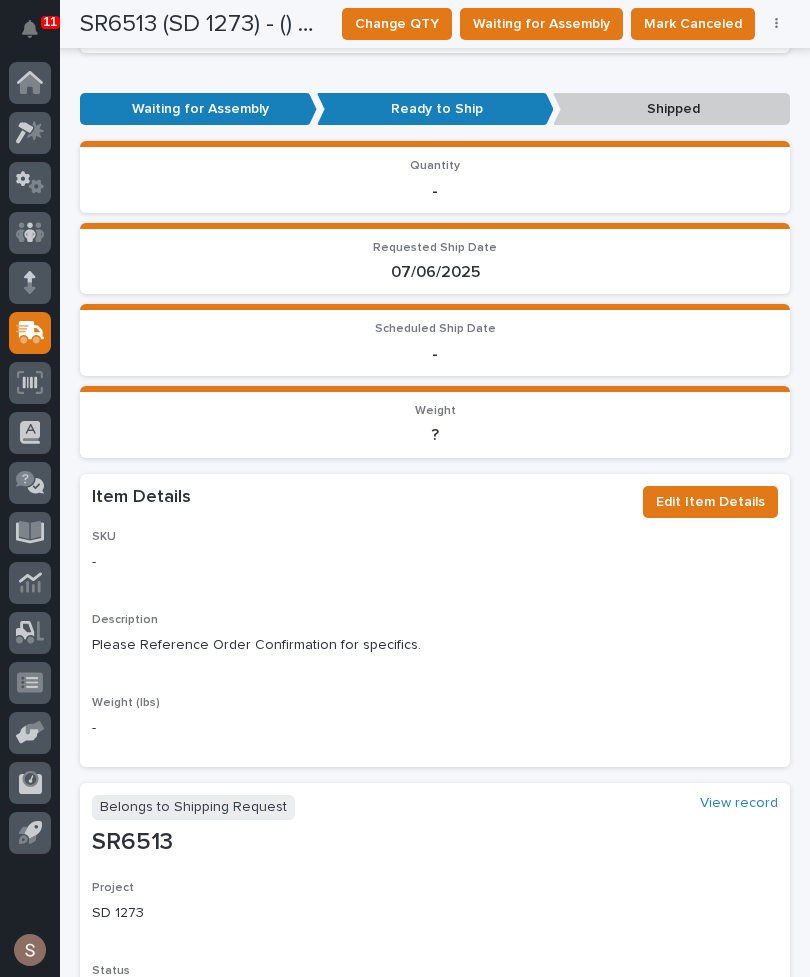 click on "Edit Item Details" at bounding box center [710, 502] 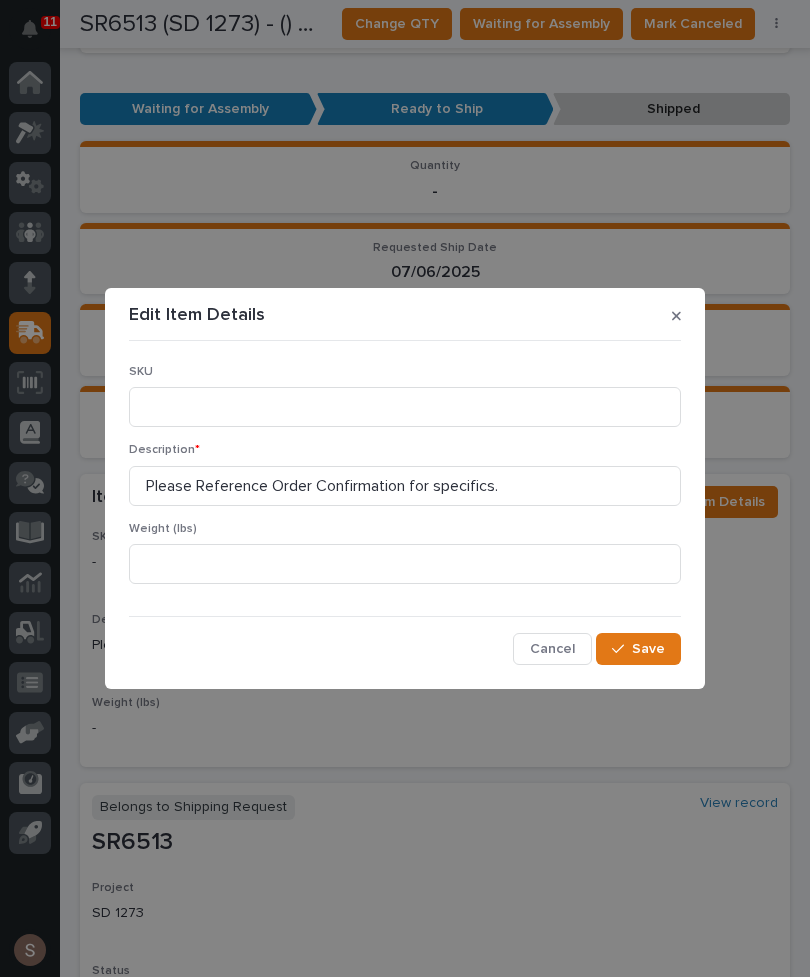 click on "Save" at bounding box center [638, 649] 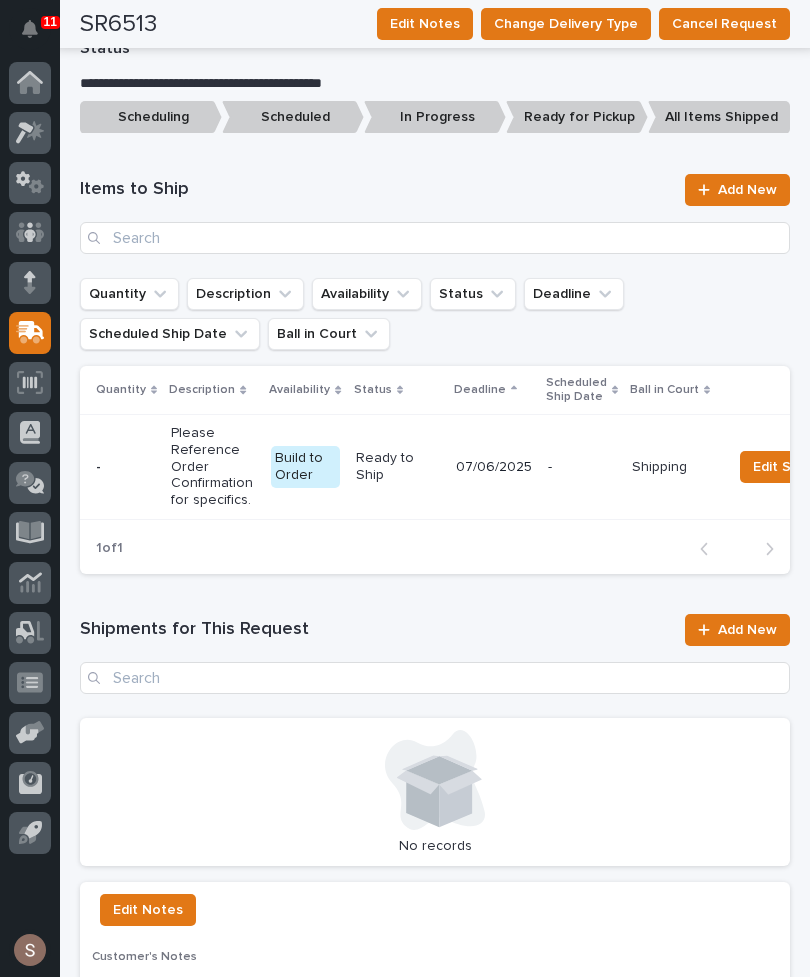 scroll, scrollTop: 1261, scrollLeft: 0, axis: vertical 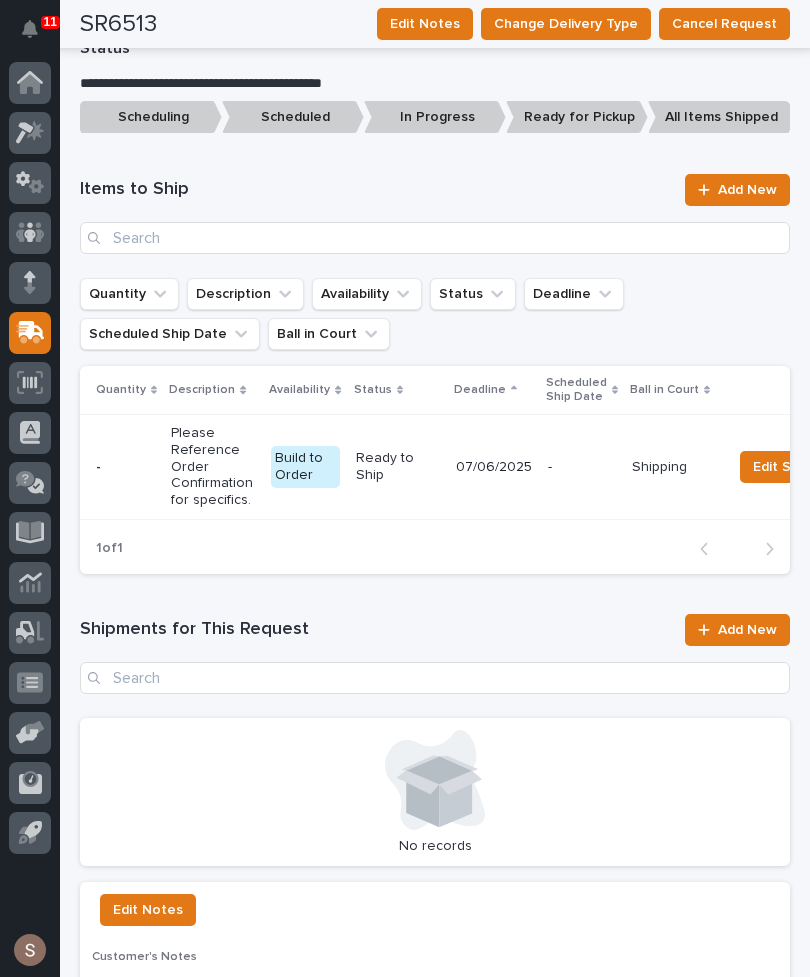 click on "Add New" at bounding box center [747, 630] 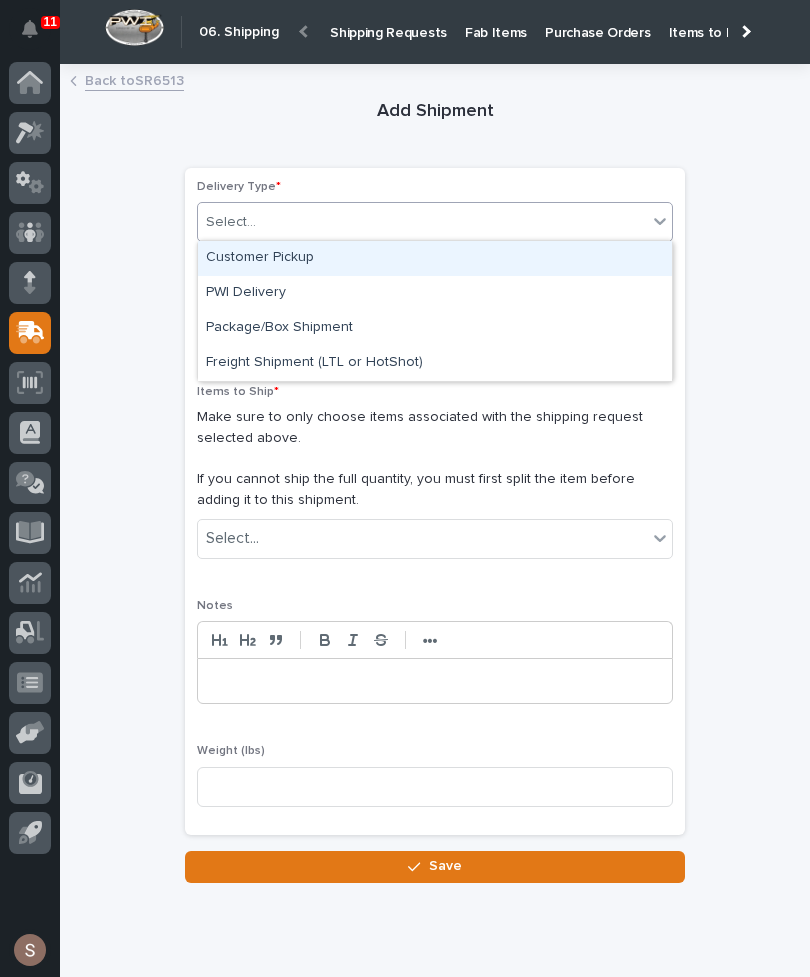 click on "Customer Pickup" at bounding box center (435, 258) 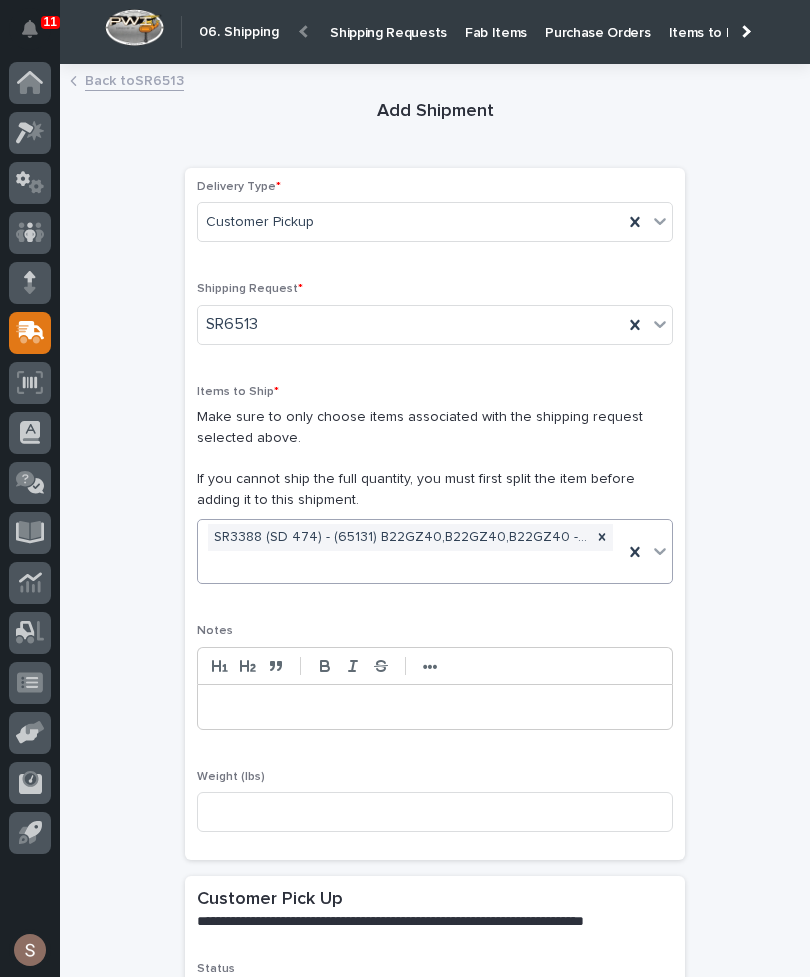 click on "SR3388 (SD 474) - (65131) B22GZ40,B22GZ40,B22GZ40 - 17',14',6'6",6",6" Length" at bounding box center [435, 552] 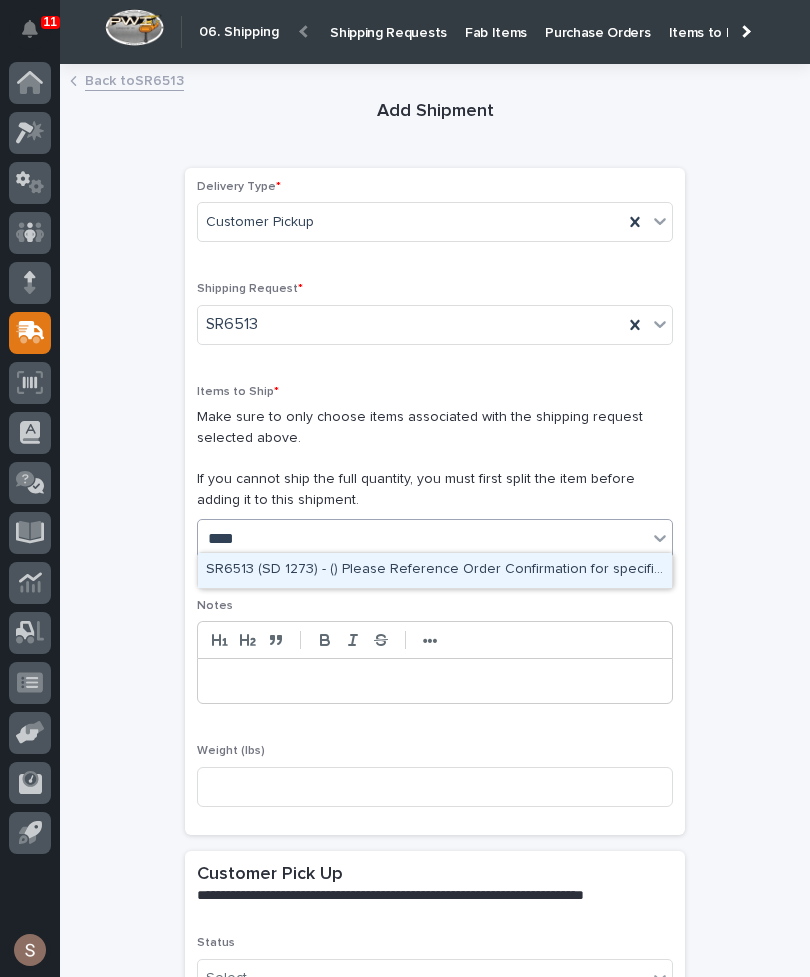 click on "SR6513 (SD 1273) - () Please Reference Order Confirmation for specifics." at bounding box center [435, 570] 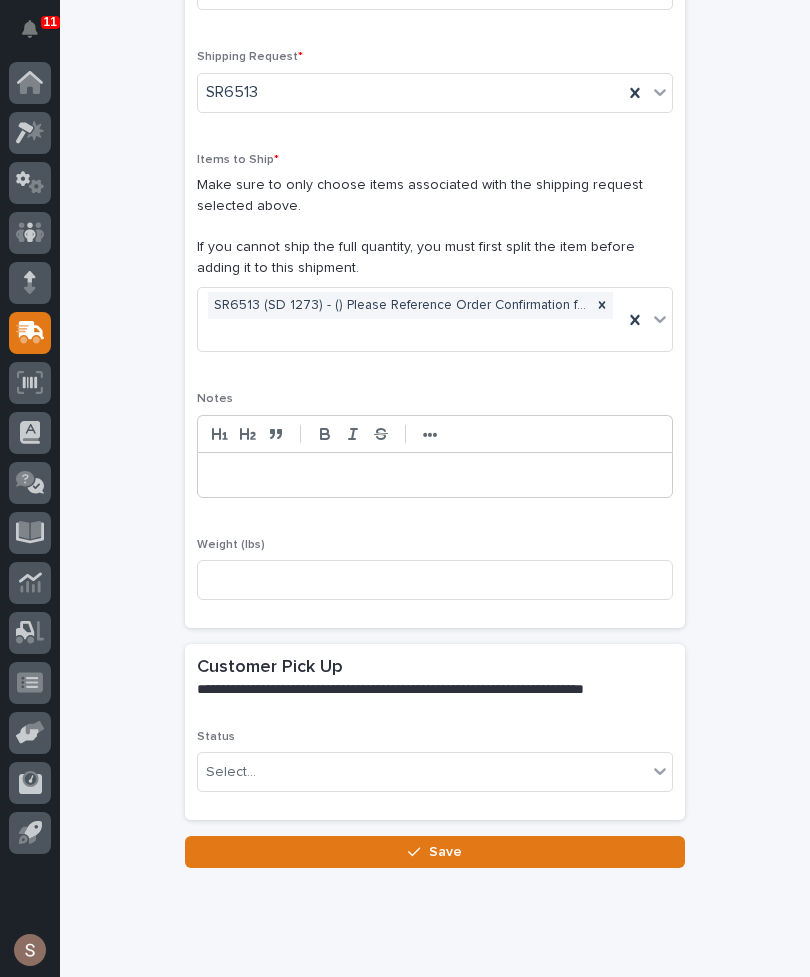 scroll, scrollTop: 230, scrollLeft: 0, axis: vertical 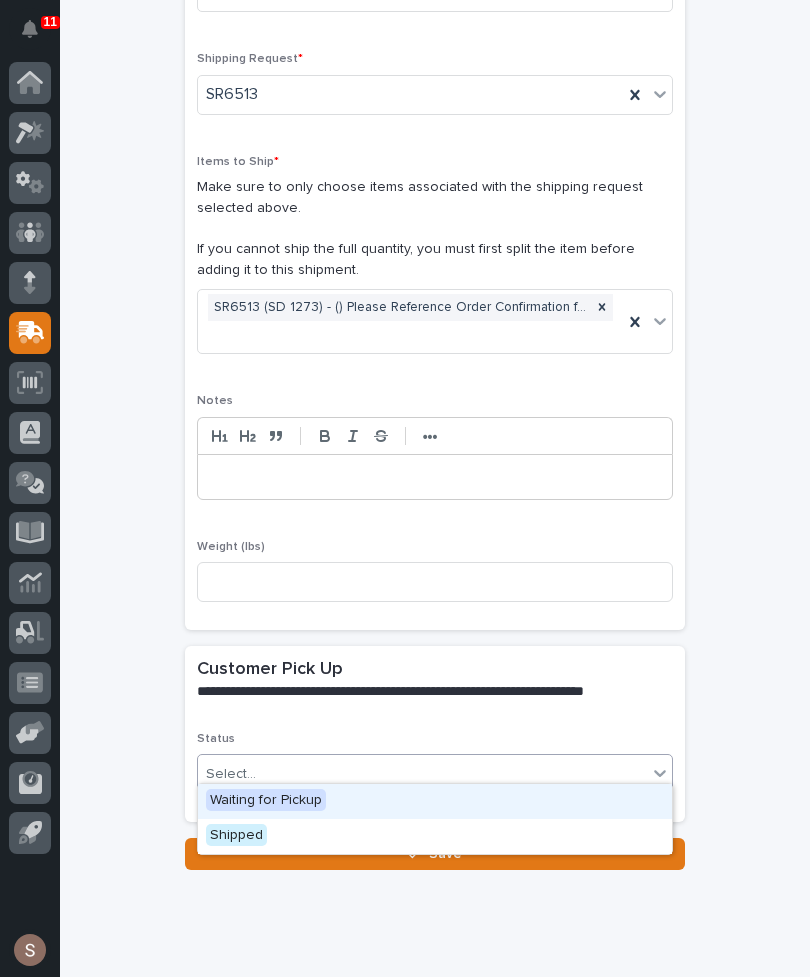 click on "**********" at bounding box center [435, 358] 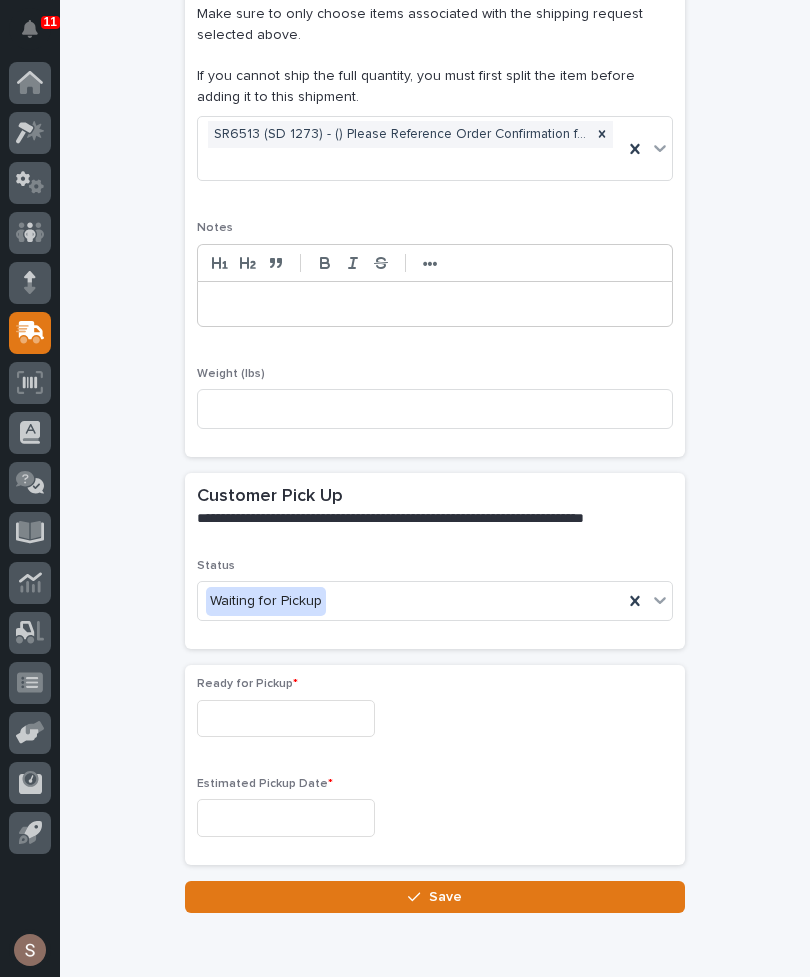 scroll, scrollTop: 404, scrollLeft: 0, axis: vertical 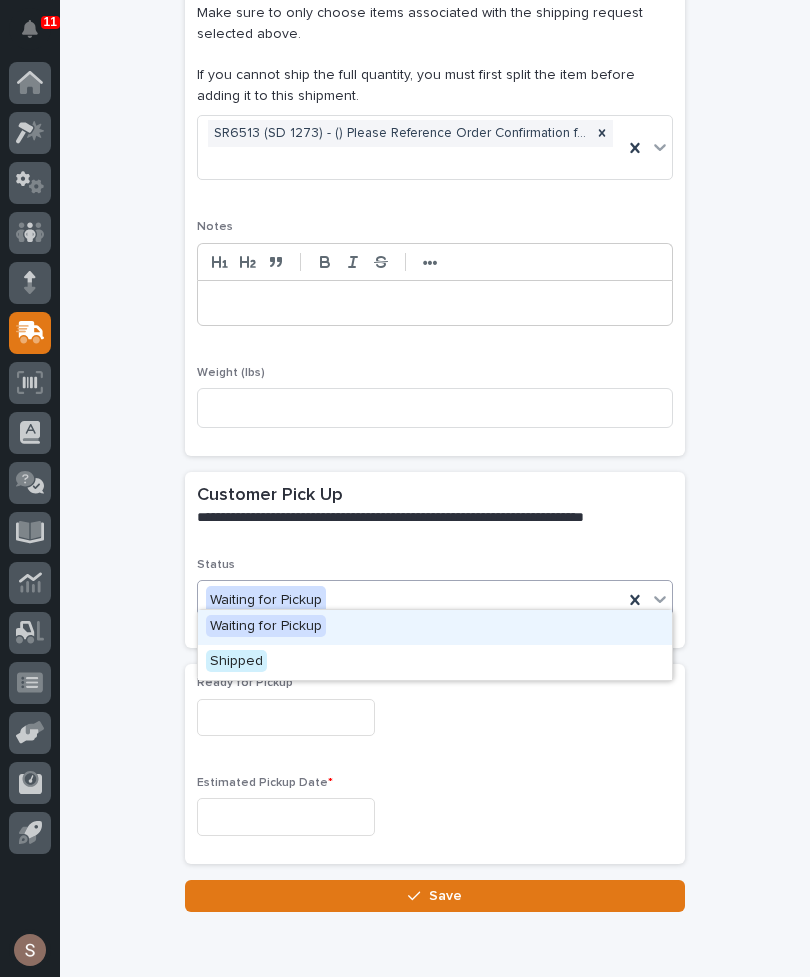 click on "Shipped" at bounding box center [435, 662] 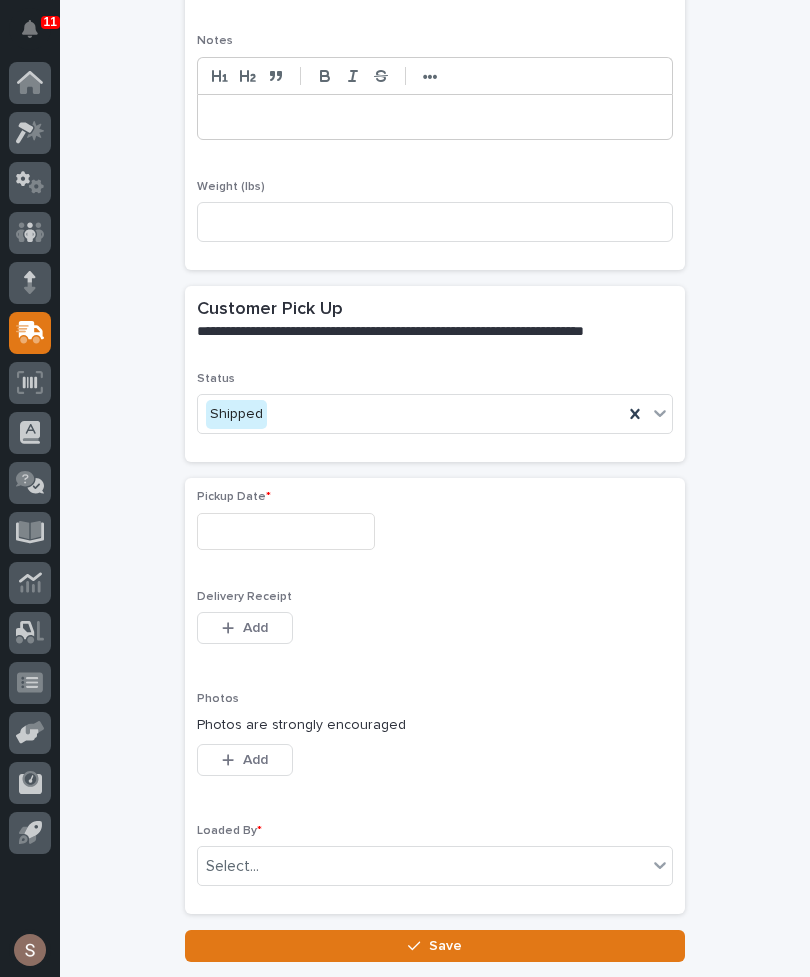 scroll, scrollTop: 599, scrollLeft: 0, axis: vertical 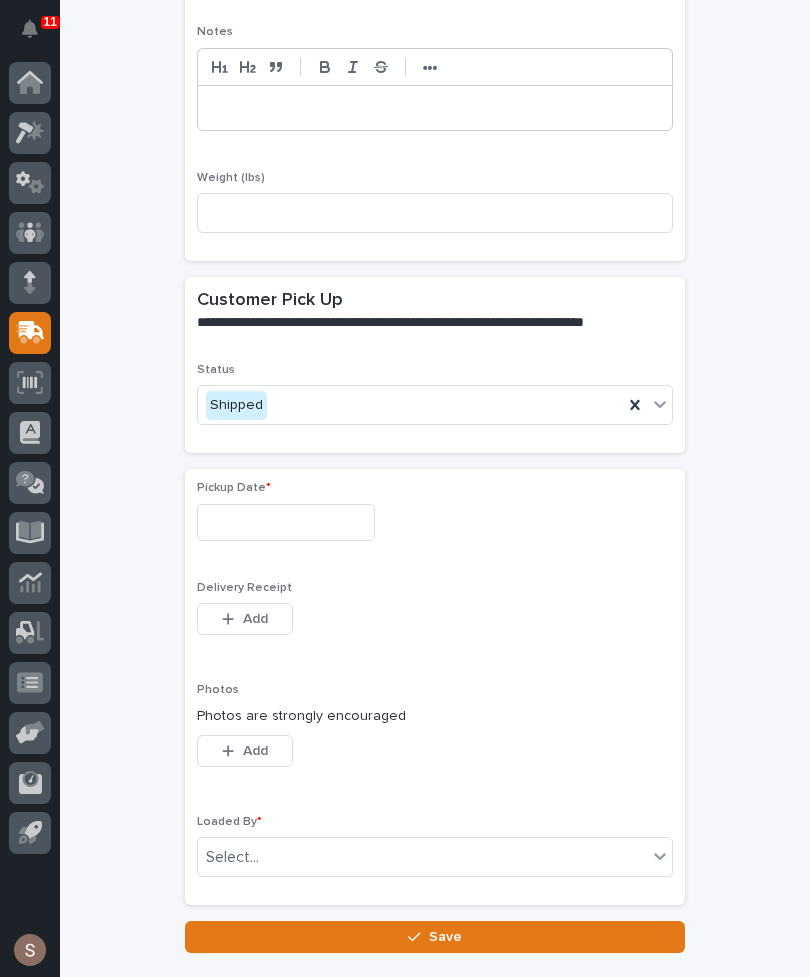click at bounding box center (286, 522) 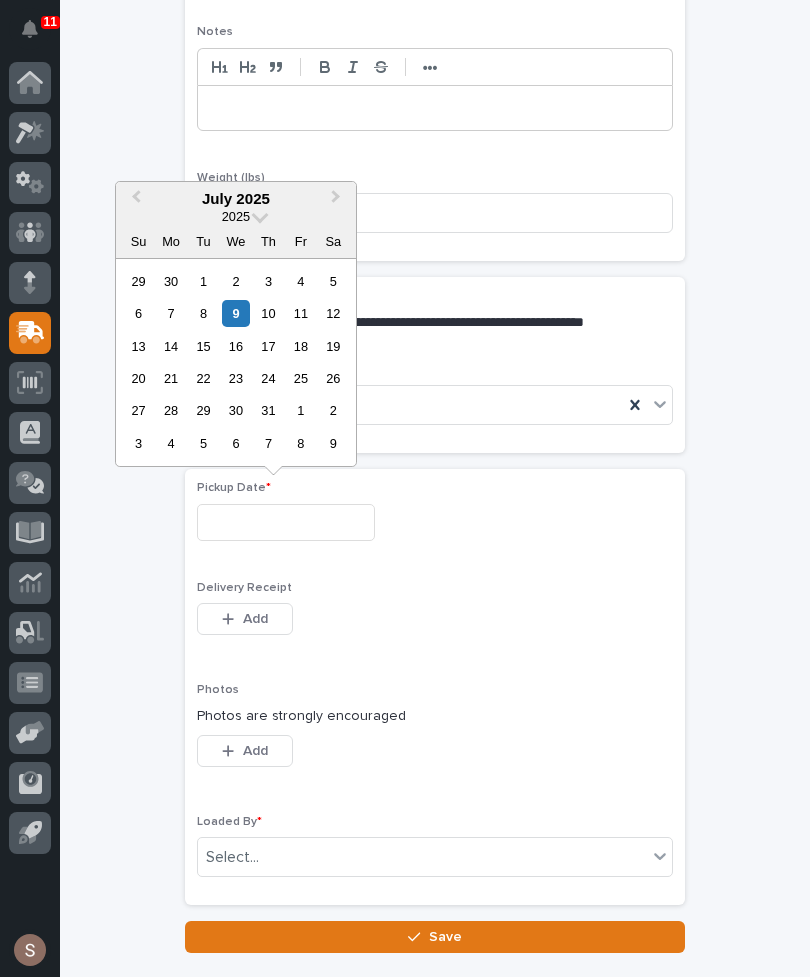 click on "9" at bounding box center (235, 313) 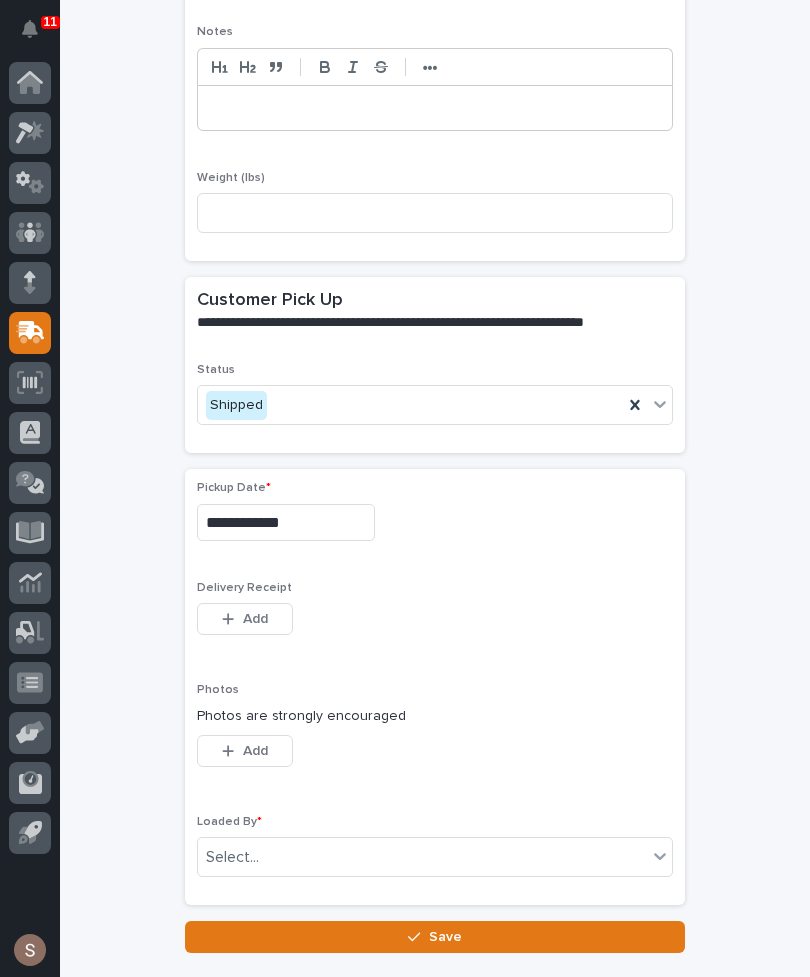 click on "Add" at bounding box center [245, 619] 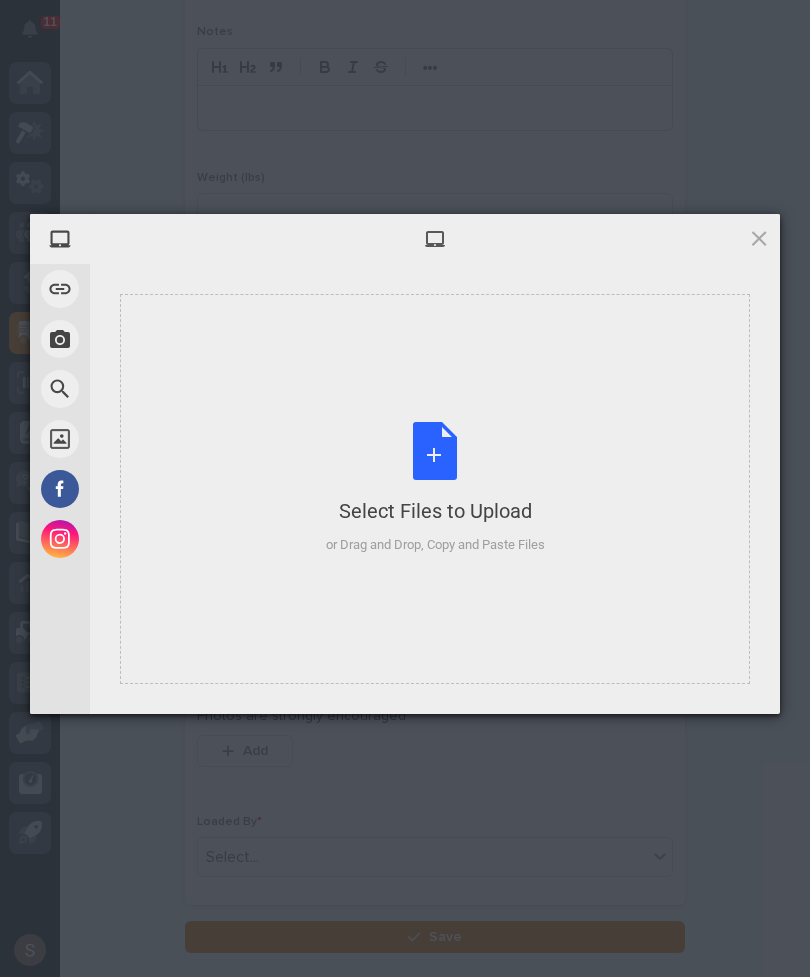click on "Select Files to Upload
or Drag and Drop, Copy and Paste Files" at bounding box center [435, 488] 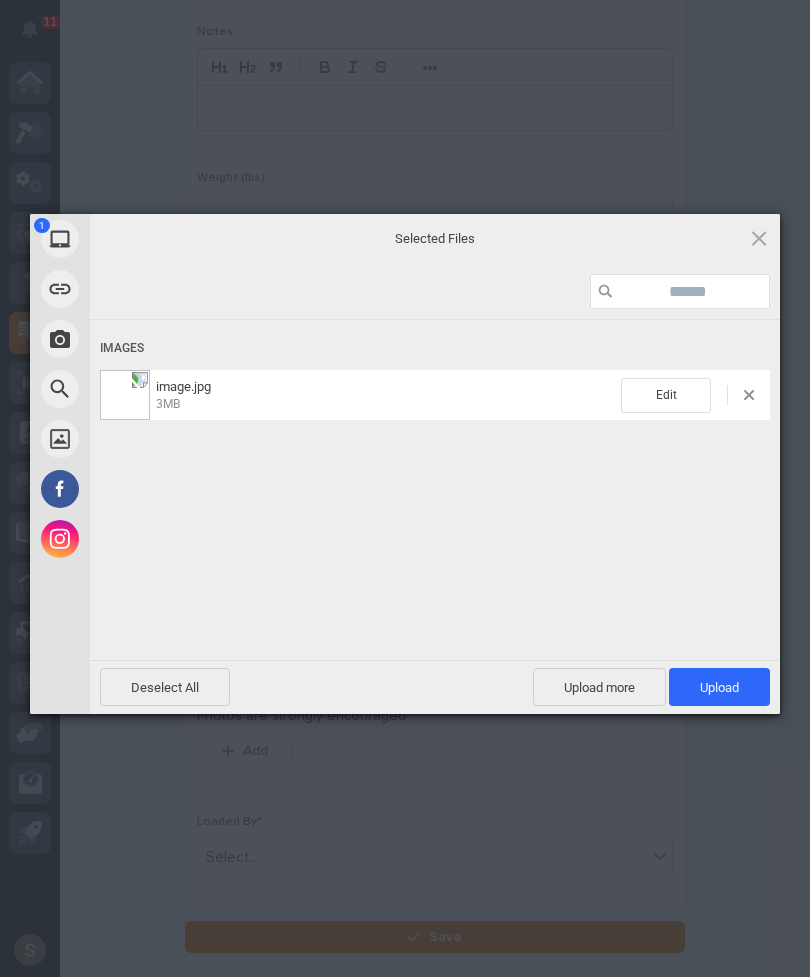 click on "Upload
1" at bounding box center [719, 687] 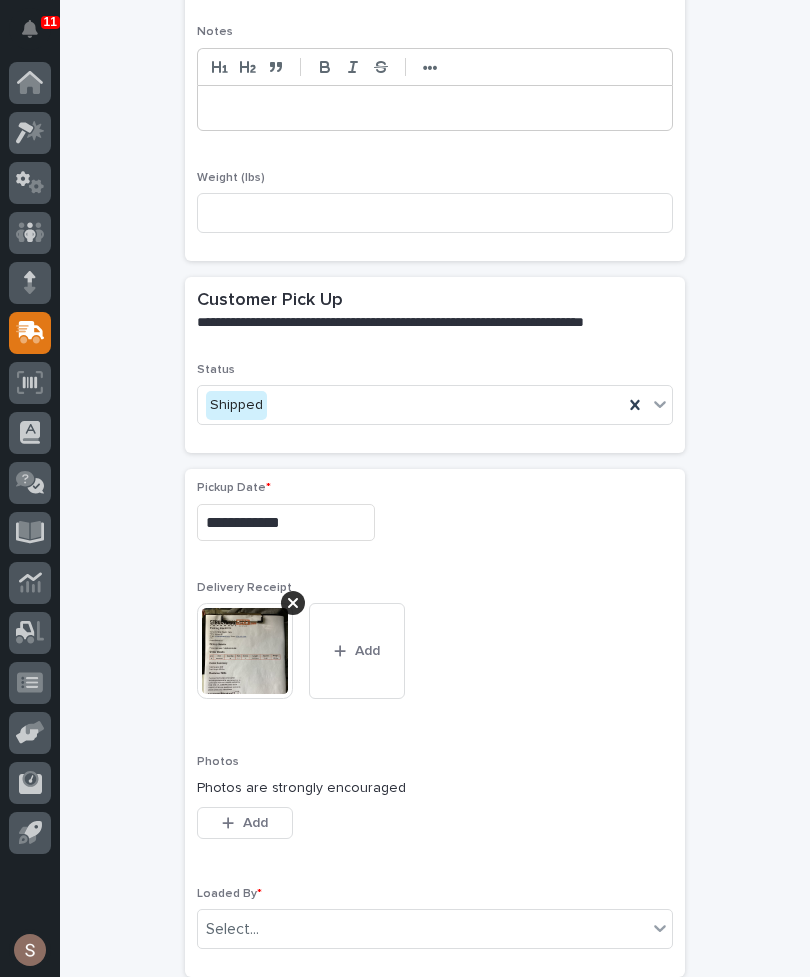 click on "Add" at bounding box center [245, 823] 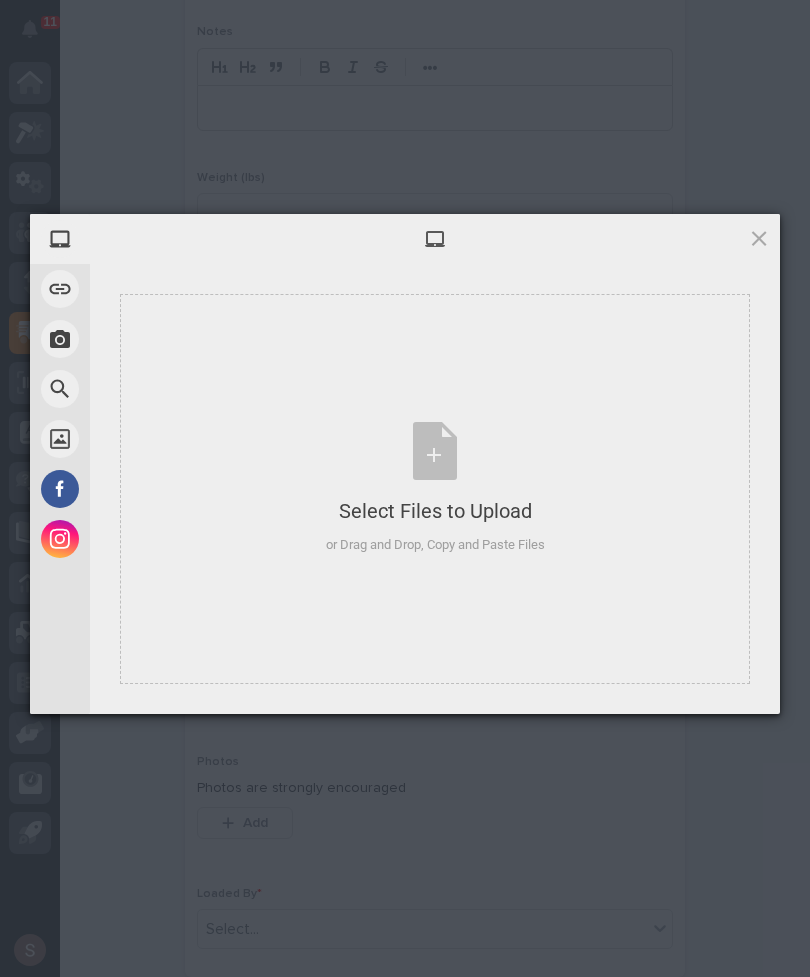 click on "Select Files to Upload
or Drag and Drop, Copy and Paste Files" at bounding box center [435, 489] 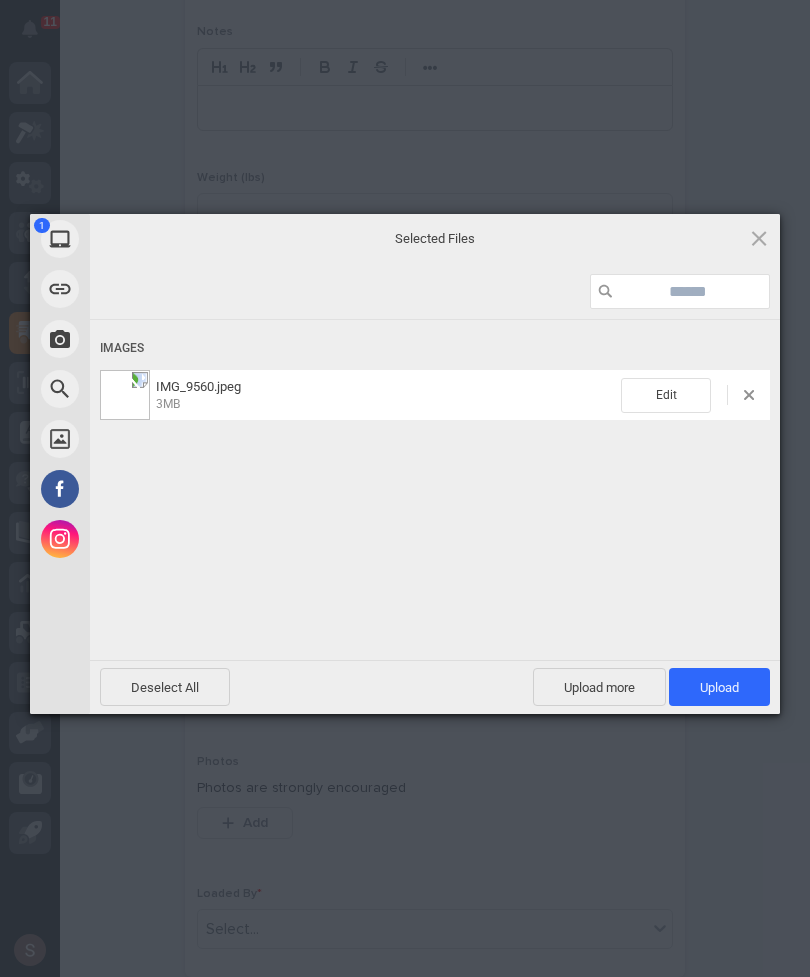 click on "Upload
1" at bounding box center [719, 687] 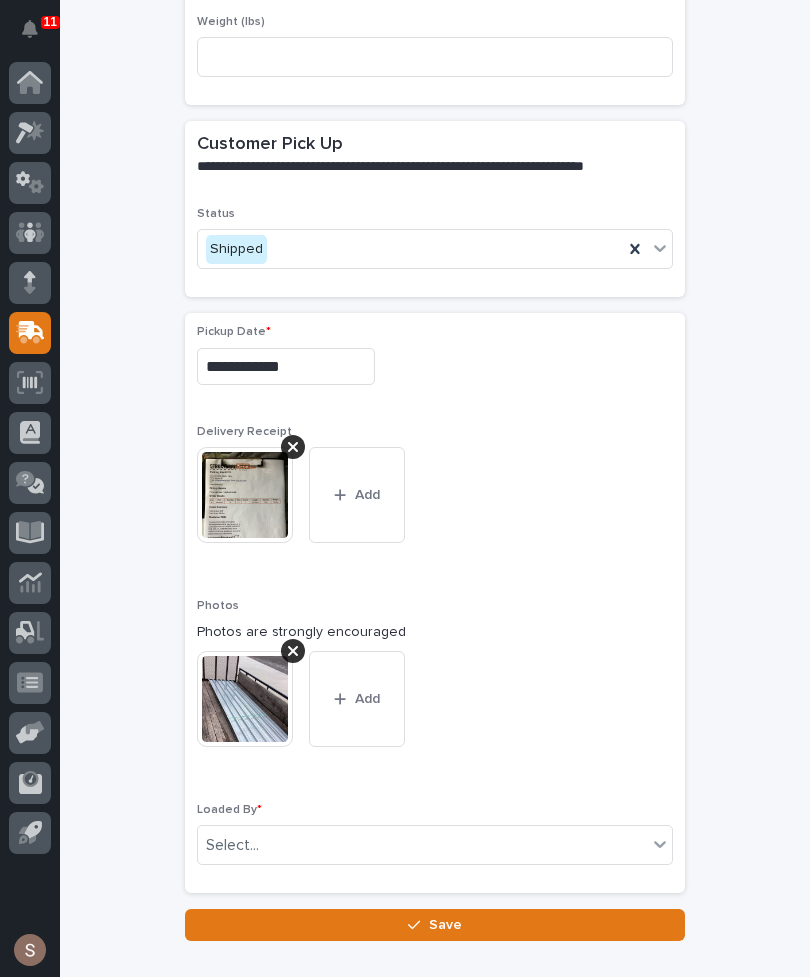scroll, scrollTop: 751, scrollLeft: 0, axis: vertical 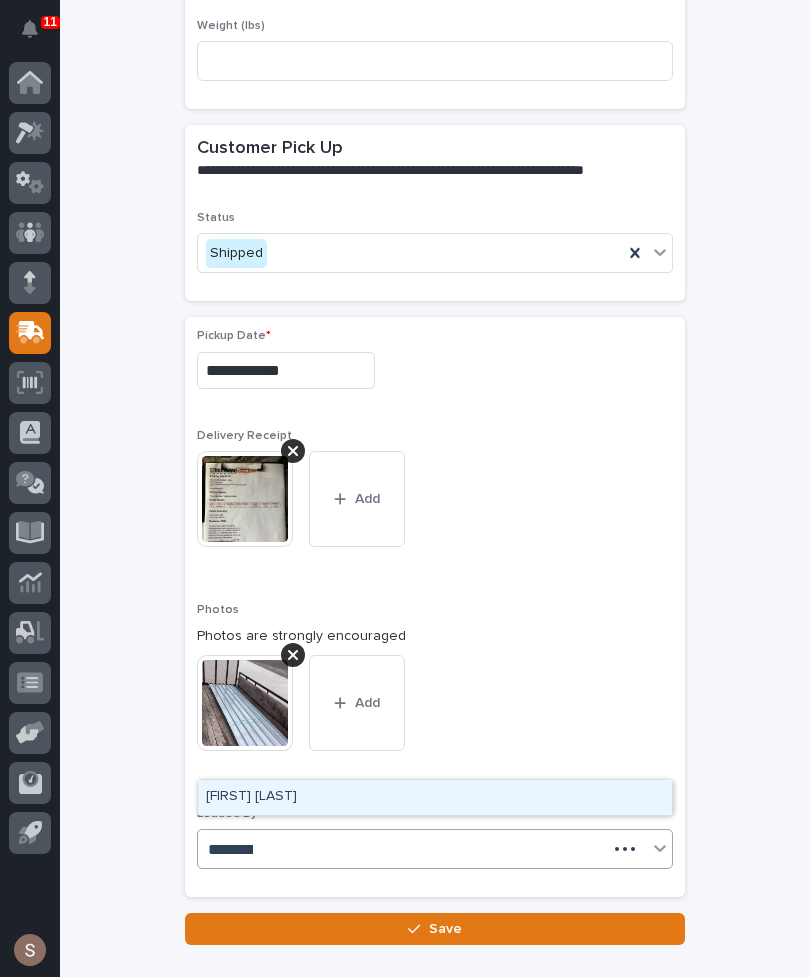 click on "Photos are strongly encouraged" at bounding box center [435, 636] 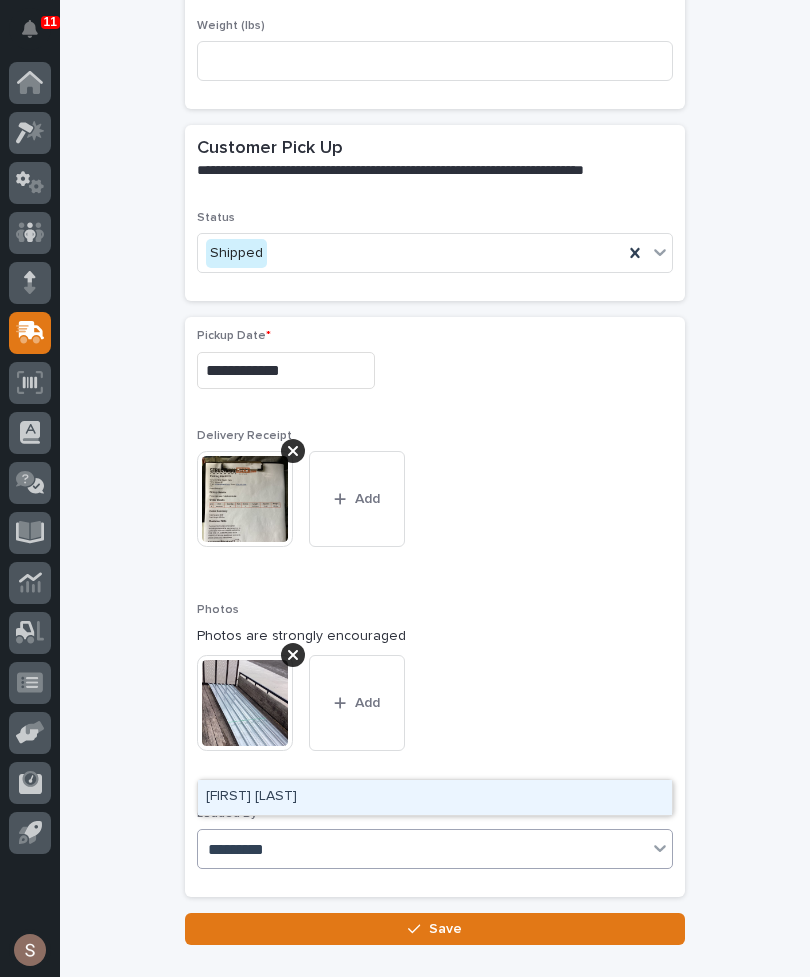 click on "[FIRST] [LAST]" at bounding box center [435, 797] 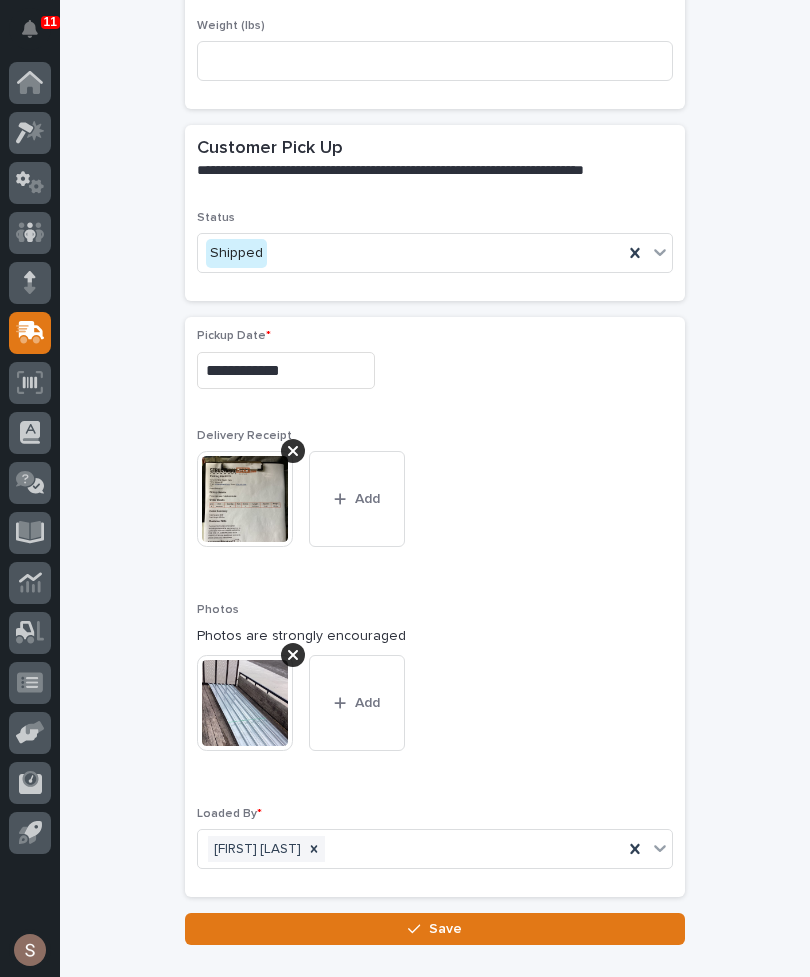 click on "Save" at bounding box center (435, 929) 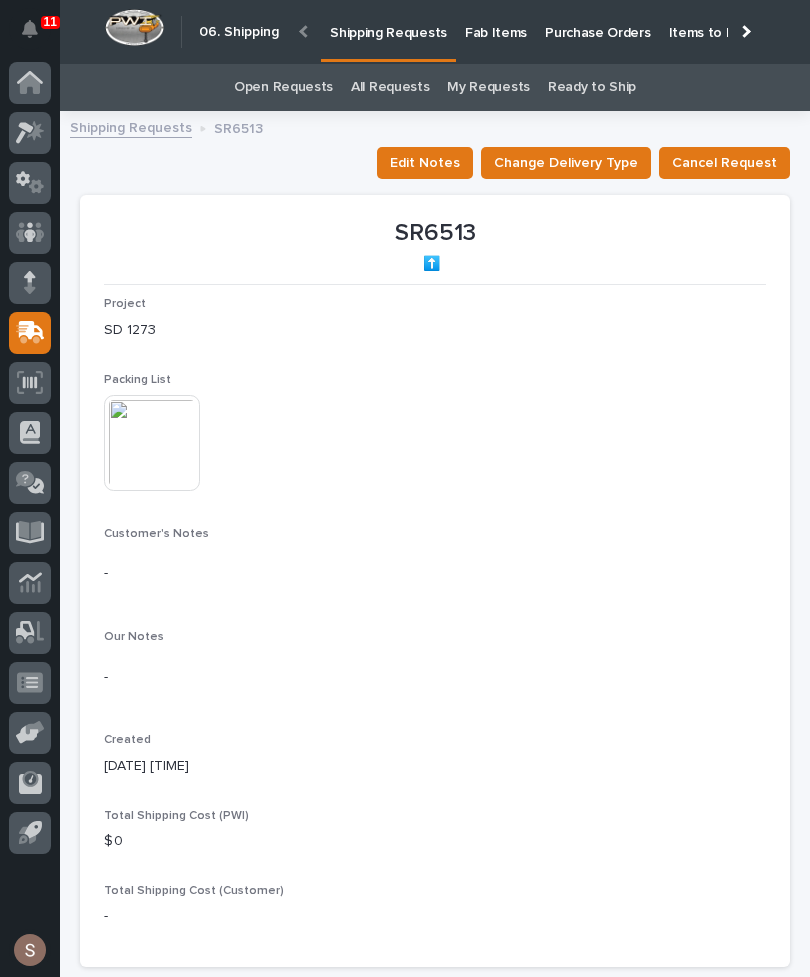 scroll, scrollTop: 0, scrollLeft: 0, axis: both 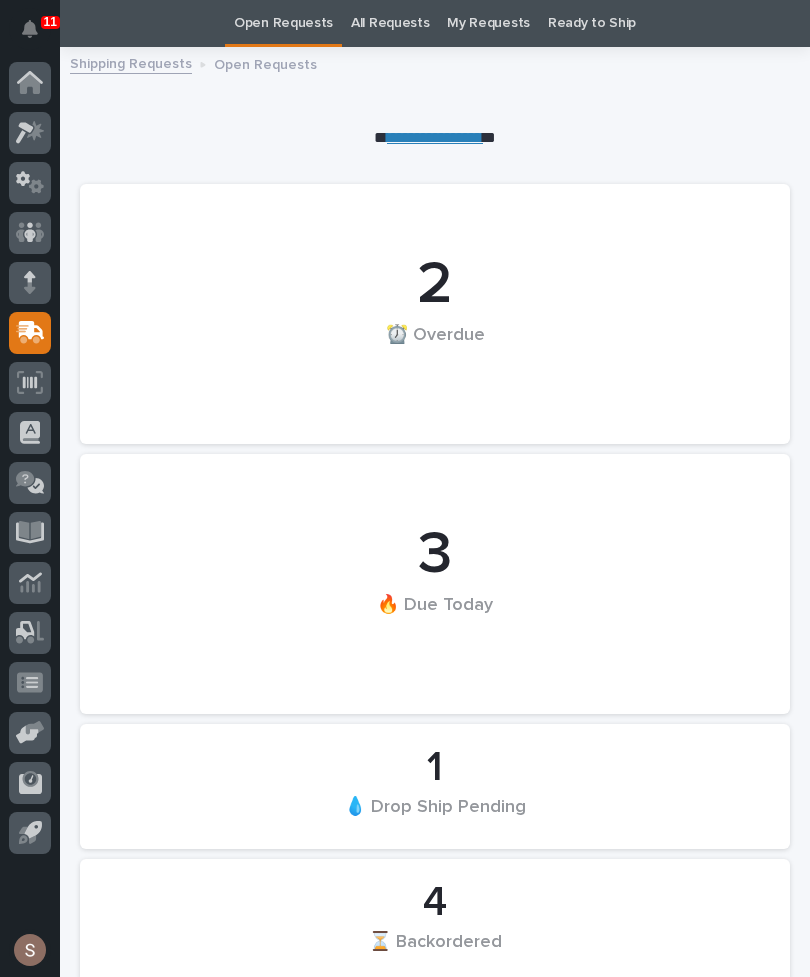 click on "All Requests" at bounding box center [390, 23] 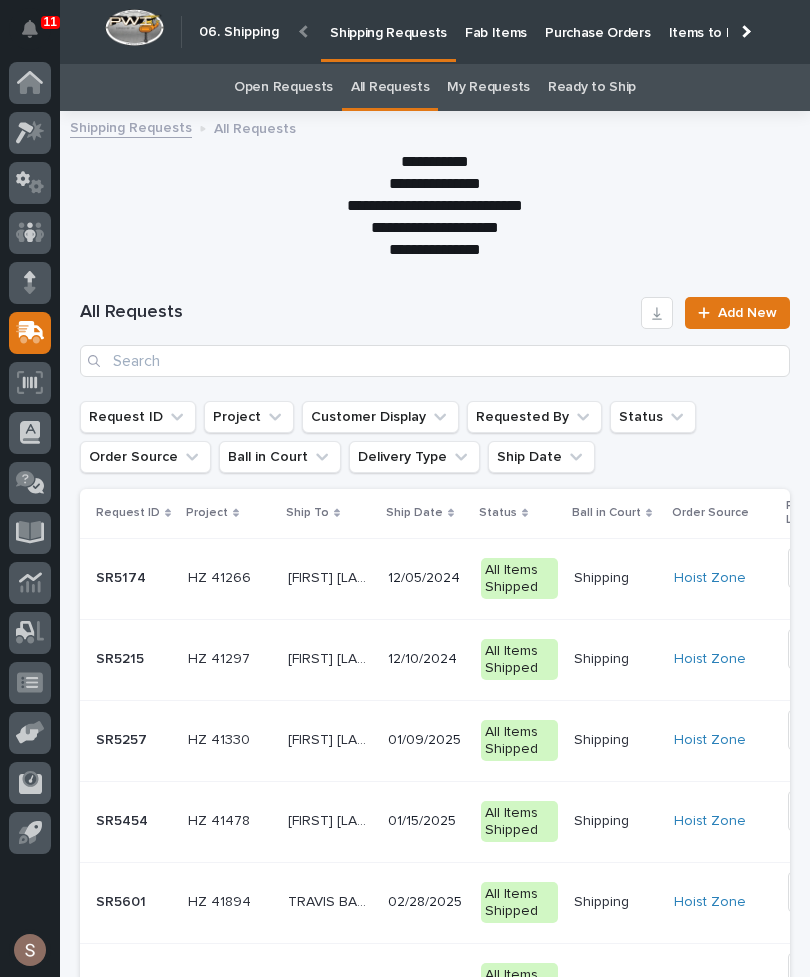 scroll, scrollTop: 0, scrollLeft: -137, axis: horizontal 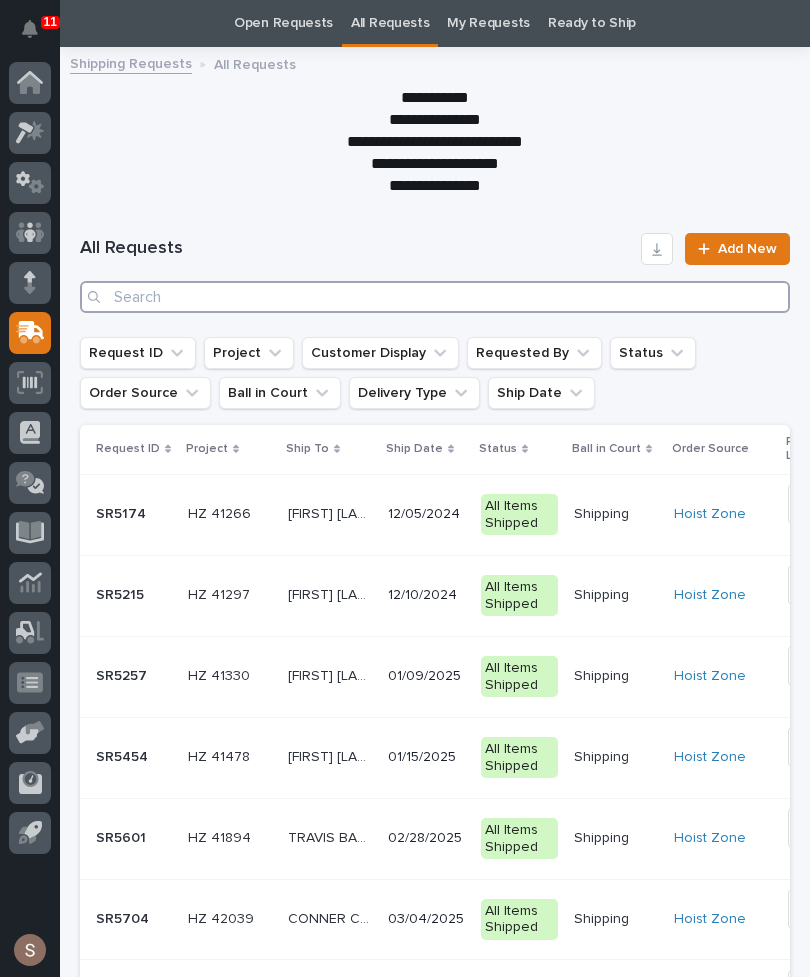 click at bounding box center [435, 297] 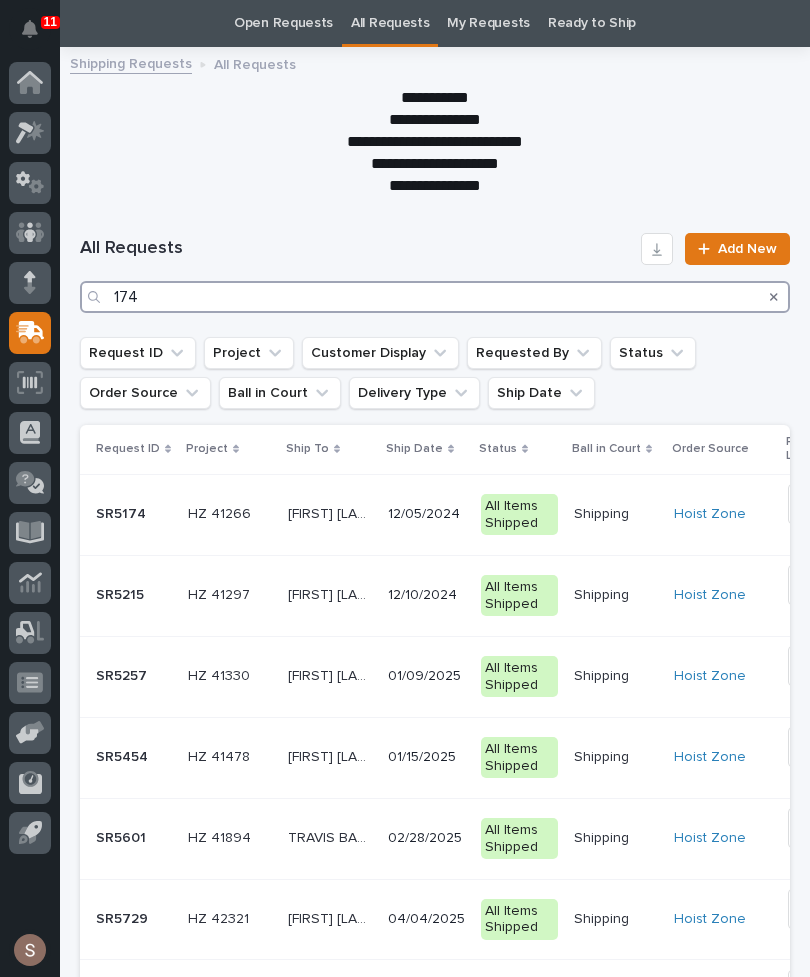 scroll, scrollTop: 0, scrollLeft: 0, axis: both 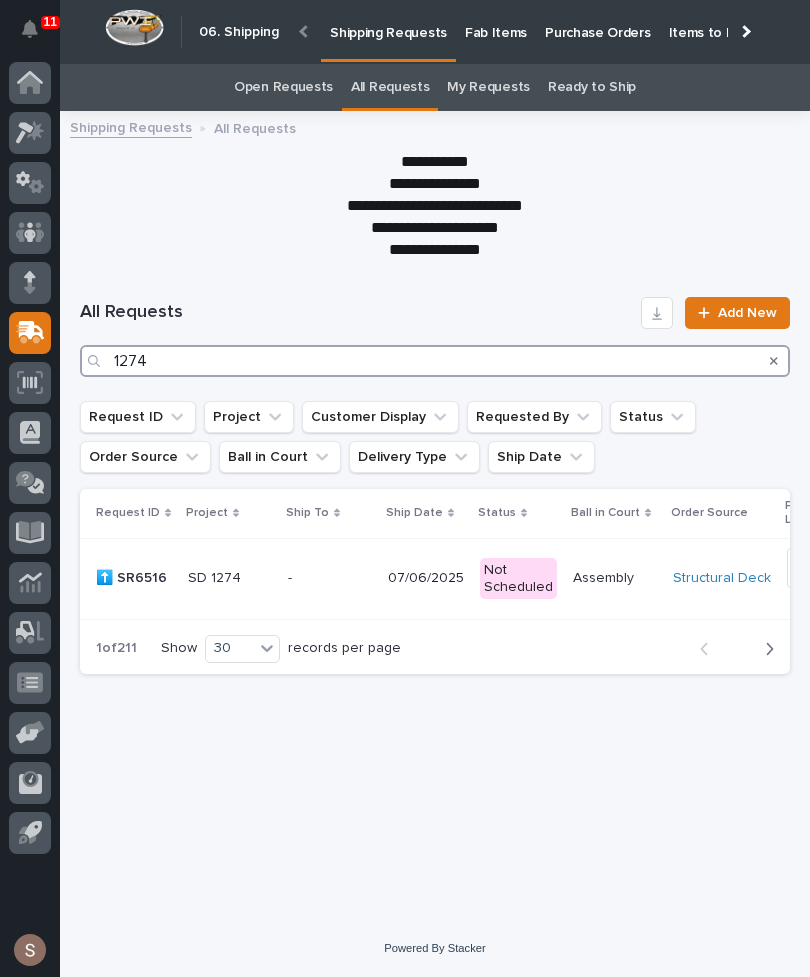 type on "1274" 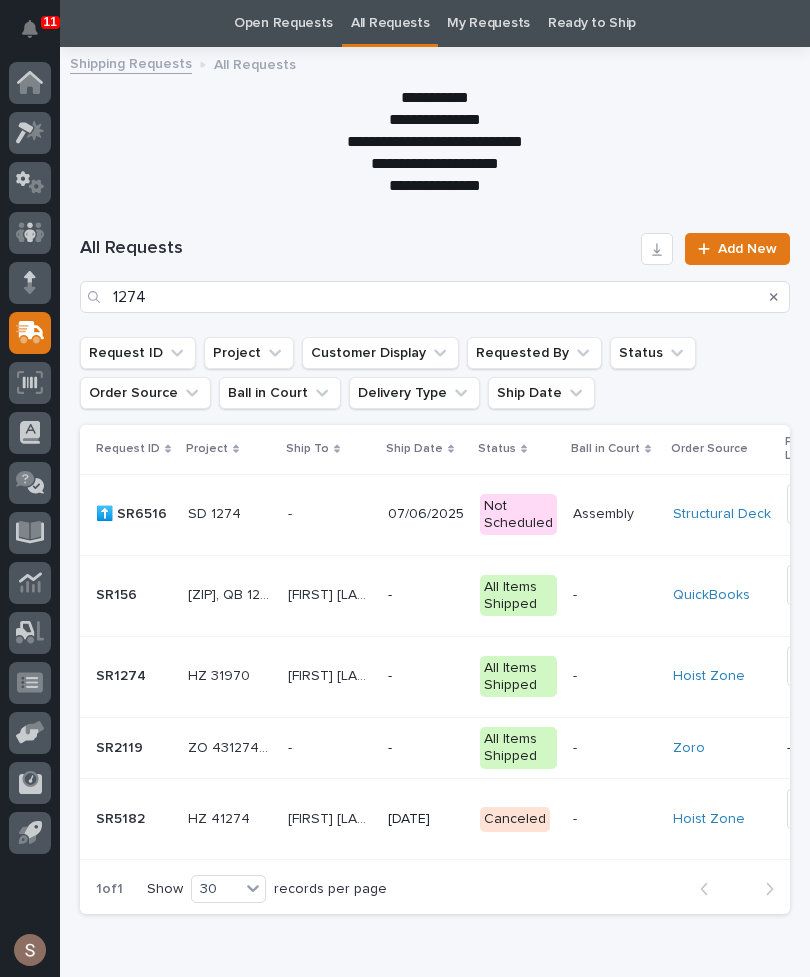 click on "- -" at bounding box center (330, 514) 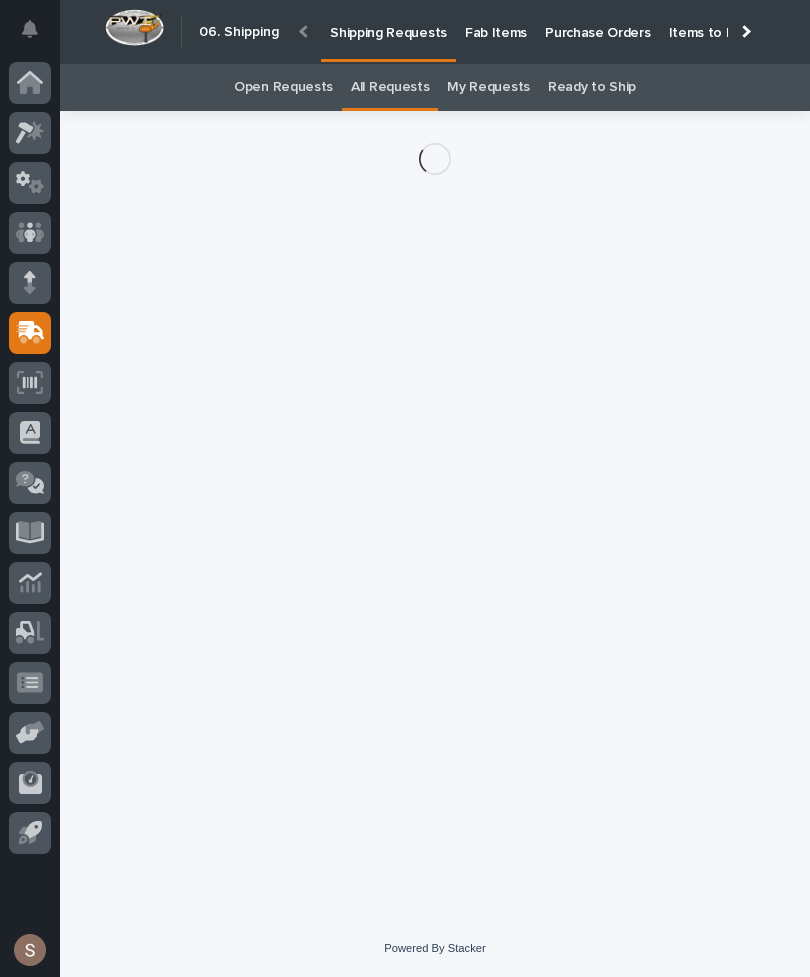 scroll, scrollTop: 0, scrollLeft: -77, axis: horizontal 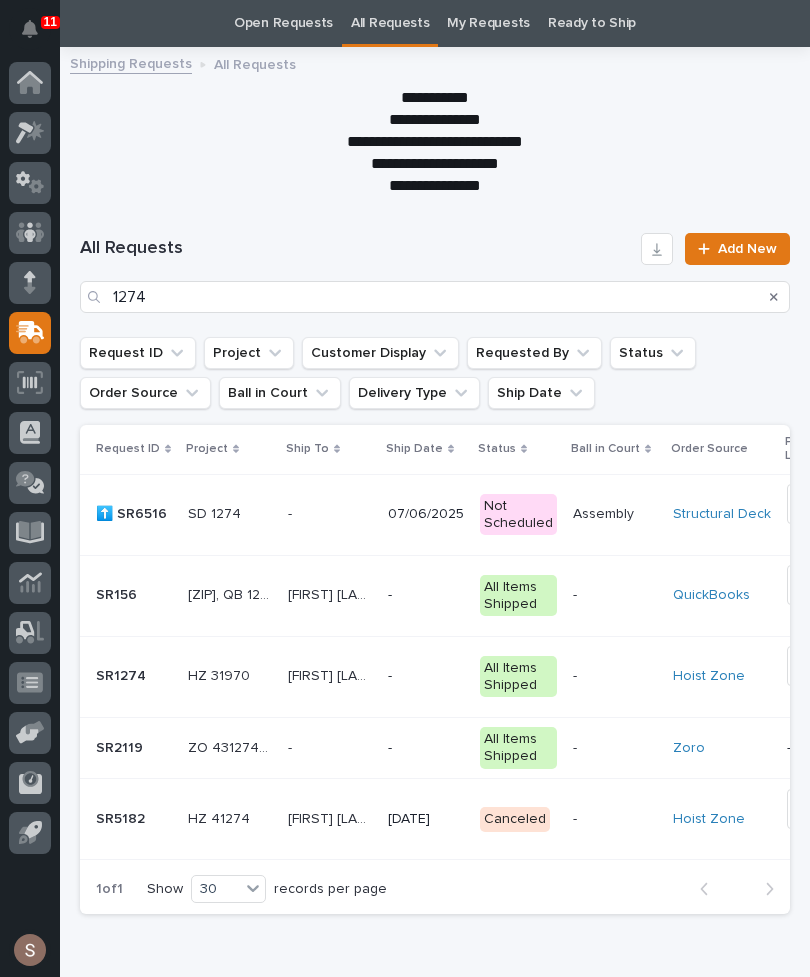 click on "SD 1274" at bounding box center (216, 512) 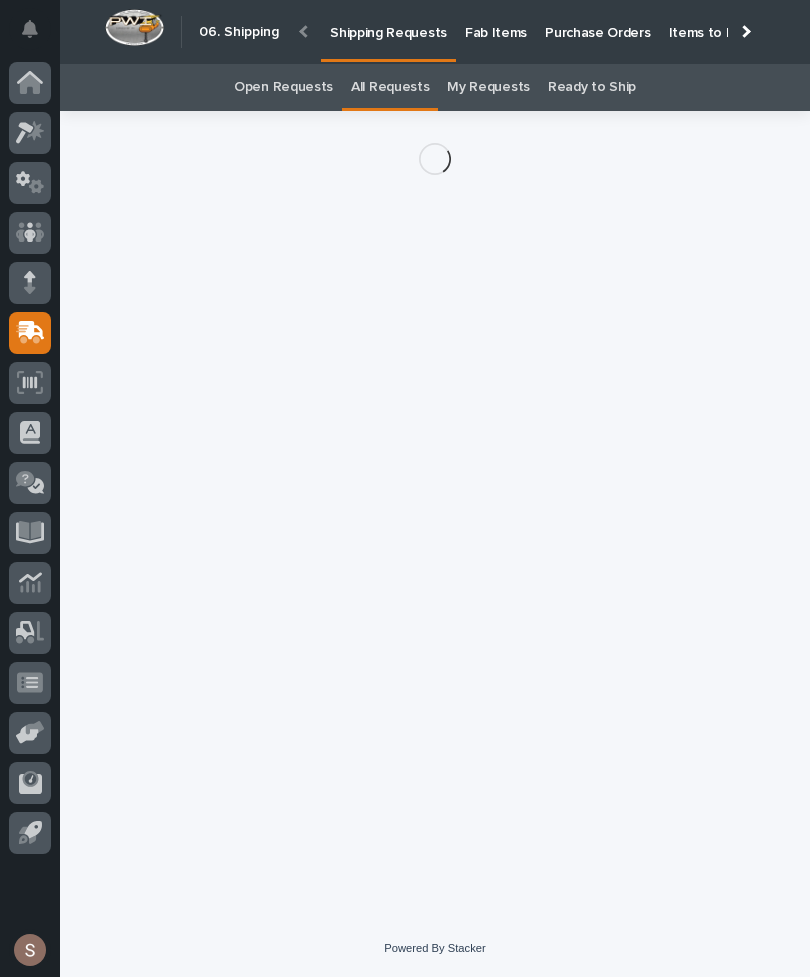 scroll, scrollTop: 61, scrollLeft: 0, axis: vertical 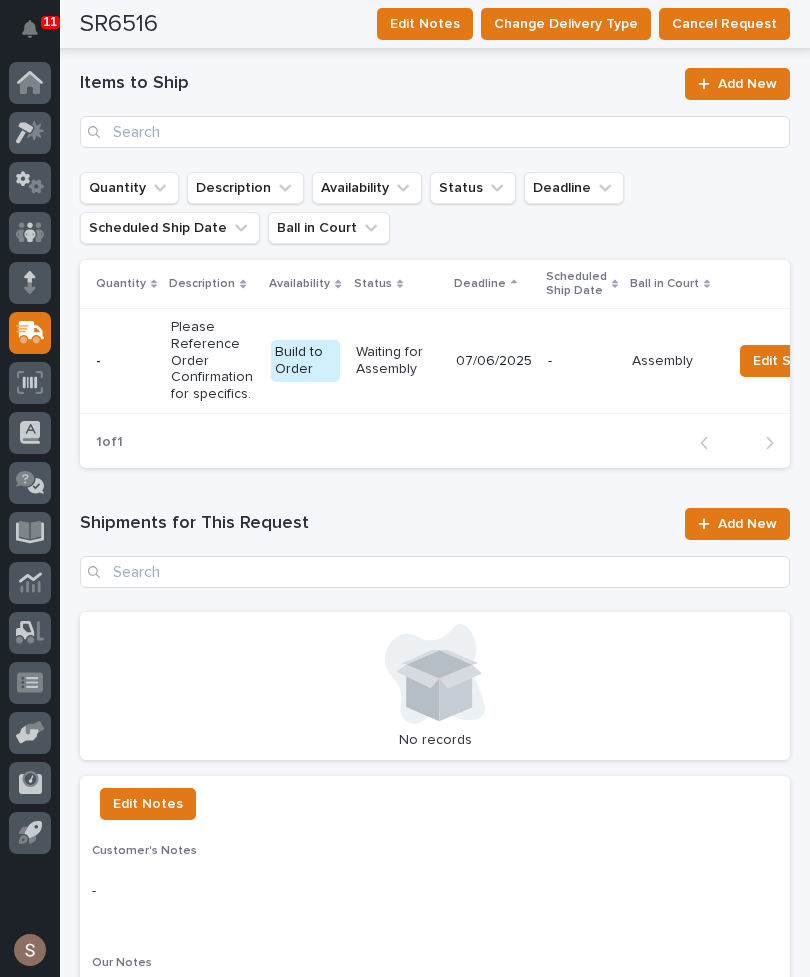 click on "Add New" at bounding box center (747, 524) 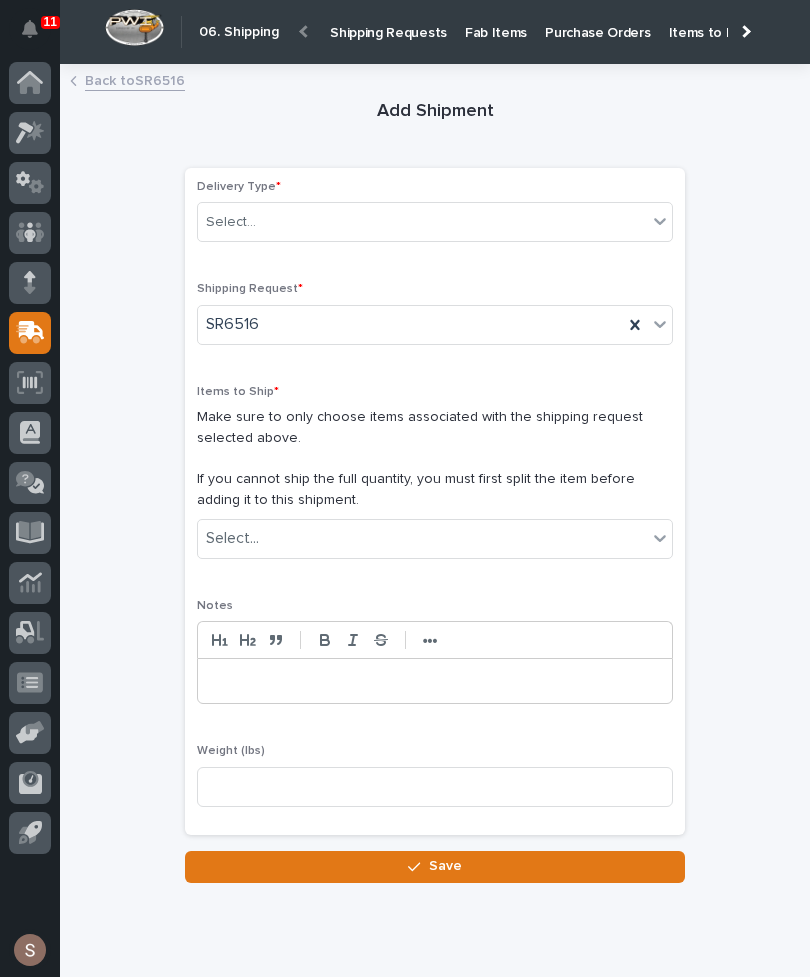 click on "Delivery Type * Select... Shipping Request * SR6516 Items to Ship * Make sure to only choose items associated with the shipping request selected above.
If you cannot ship the full quantity, you must first split the item before adding it to this shipment. Select... Notes                                         •••                                                             Weight (lbs)" at bounding box center [435, 501] 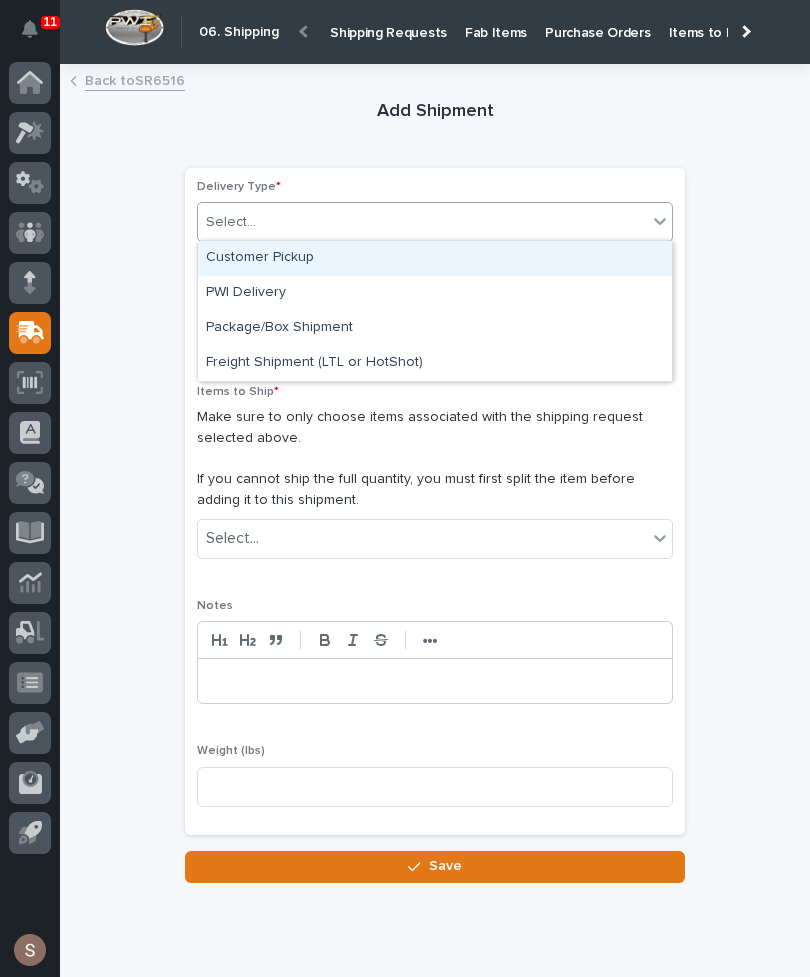 click on "Customer Pickup" at bounding box center (435, 258) 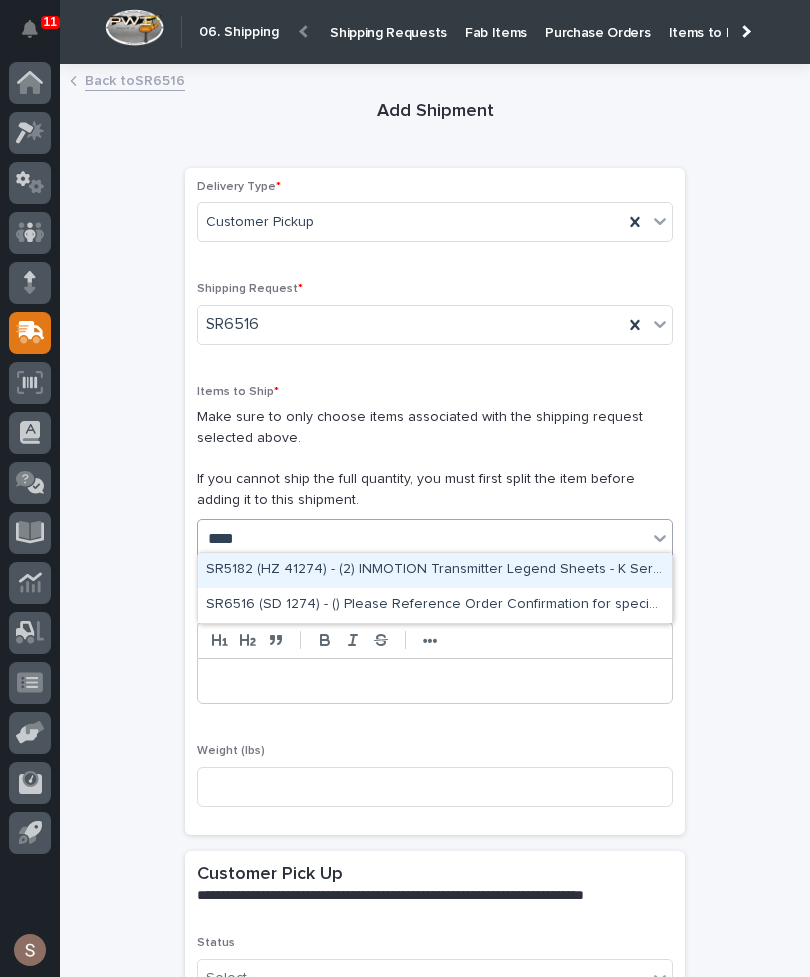 click on "SR6516 (SD 1274) - () Please Reference Order Confirmation for specifics." at bounding box center (435, 605) 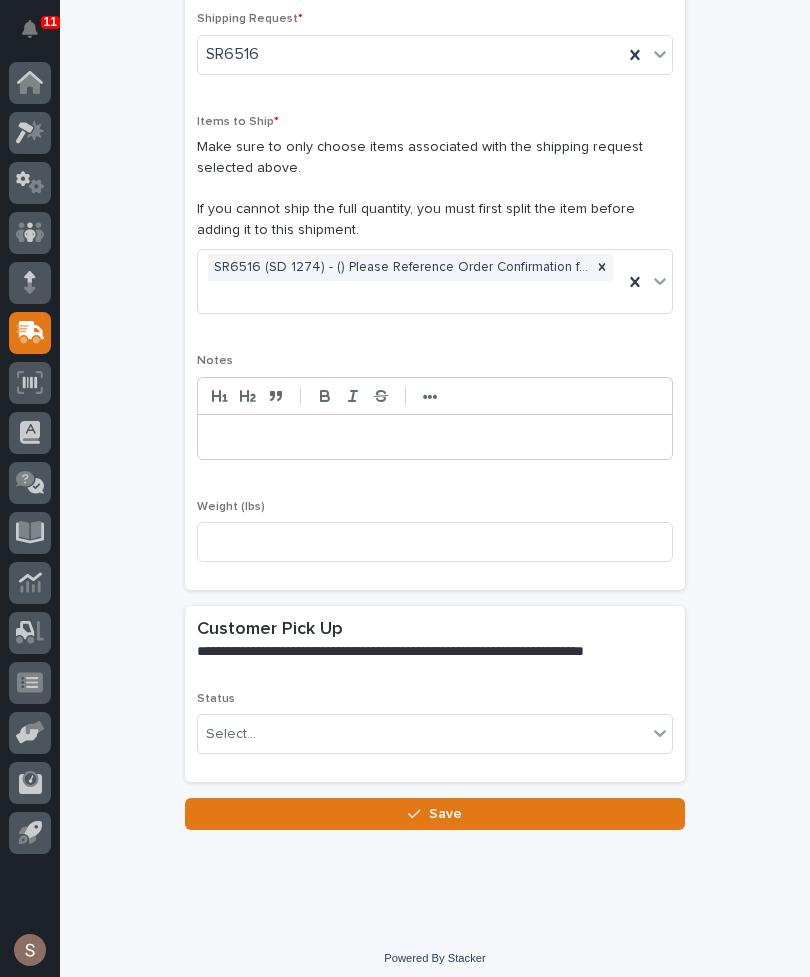 scroll, scrollTop: 268, scrollLeft: 0, axis: vertical 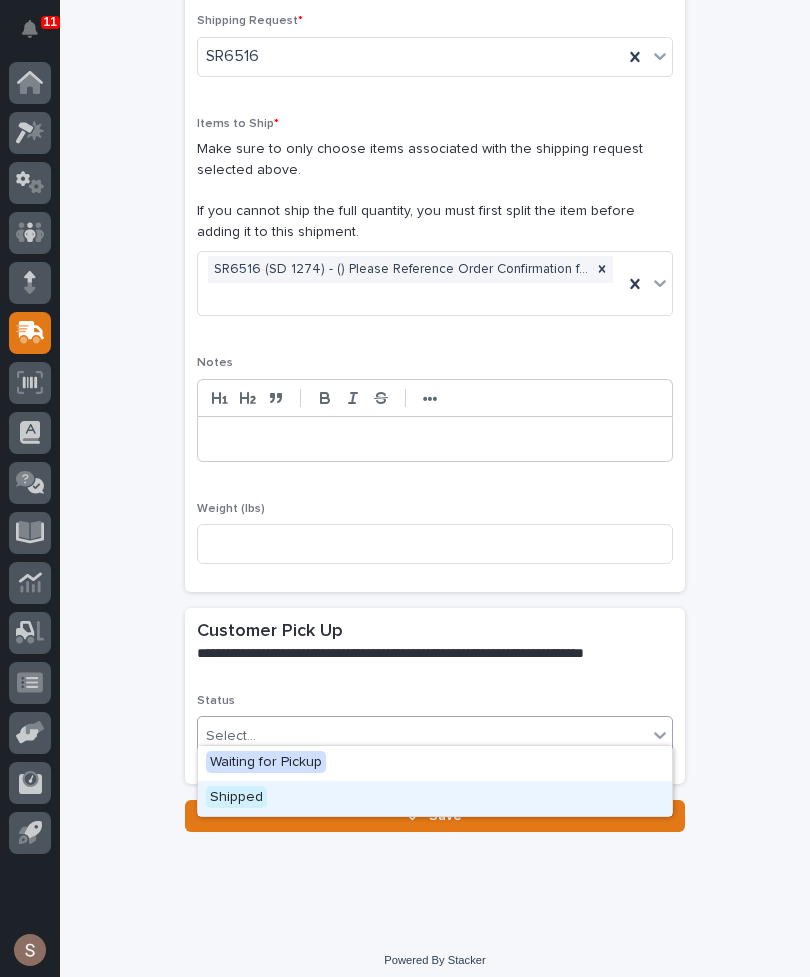 click on "Shipped" at bounding box center [236, 797] 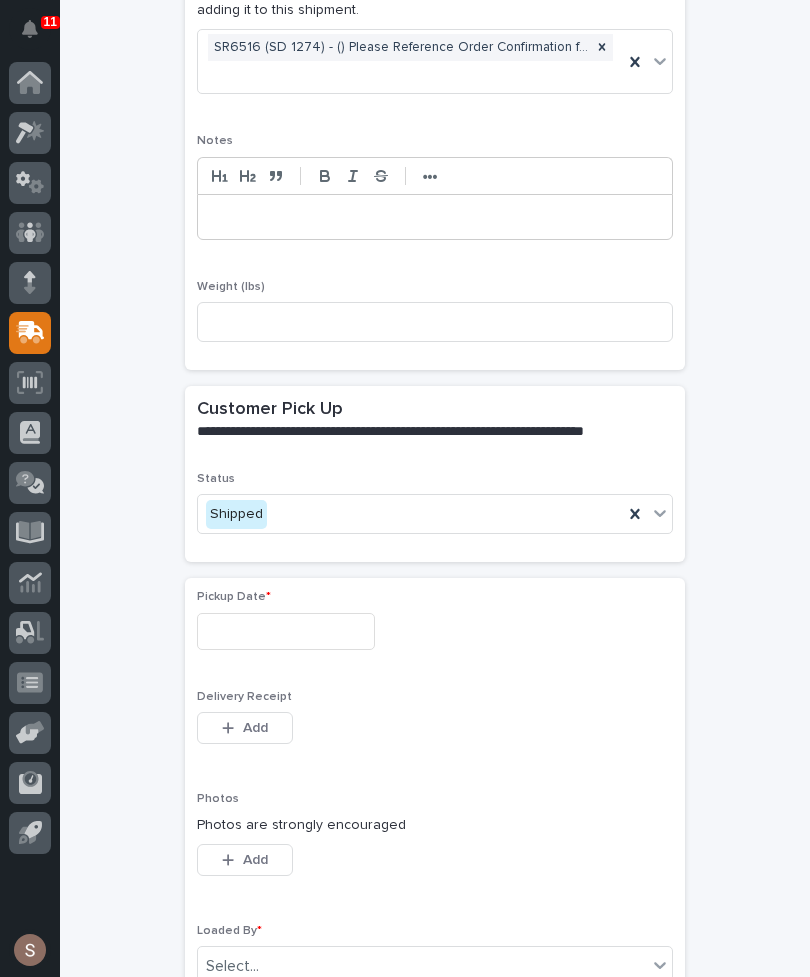 scroll, scrollTop: 491, scrollLeft: 0, axis: vertical 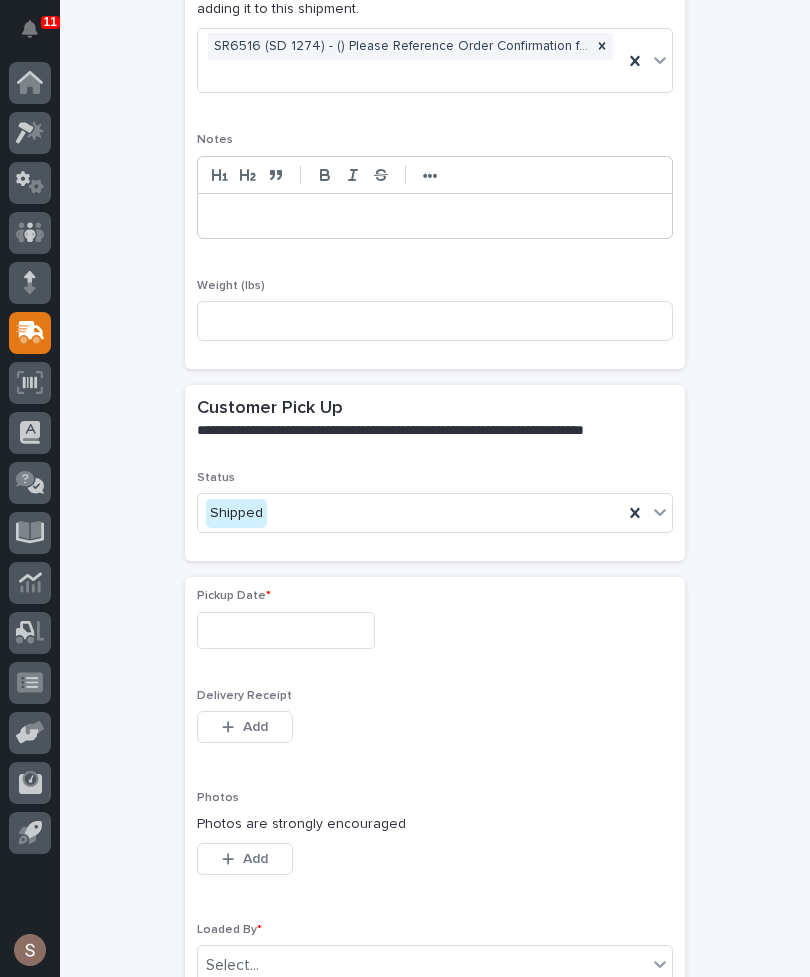 click at bounding box center (286, 630) 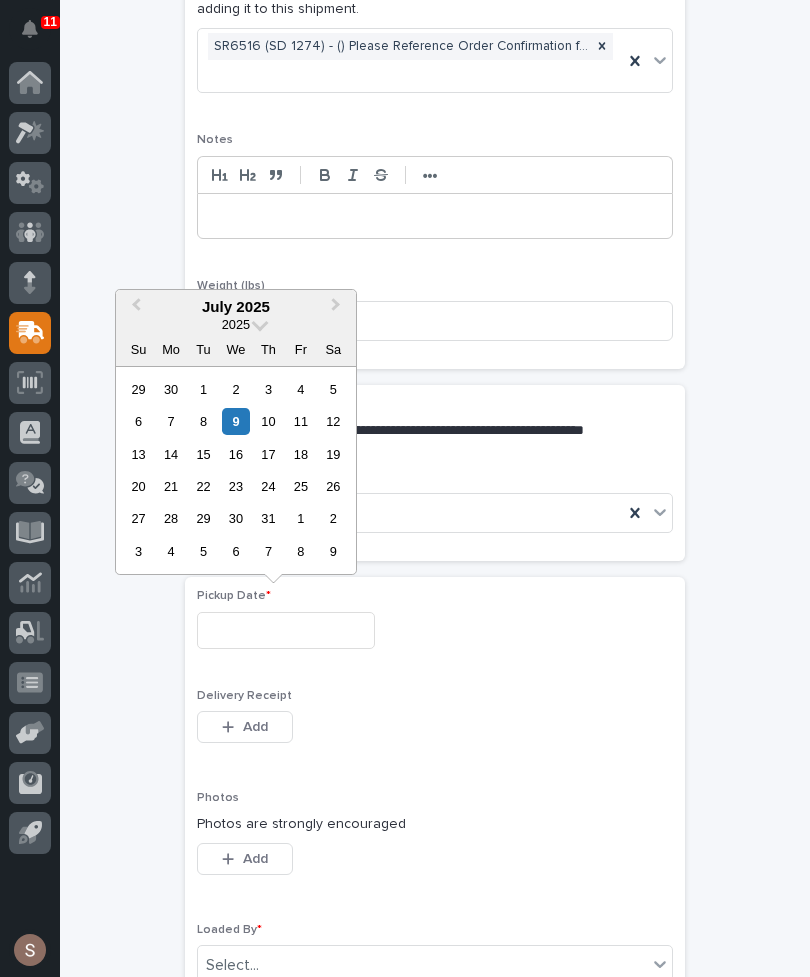 click on "9" at bounding box center (235, 421) 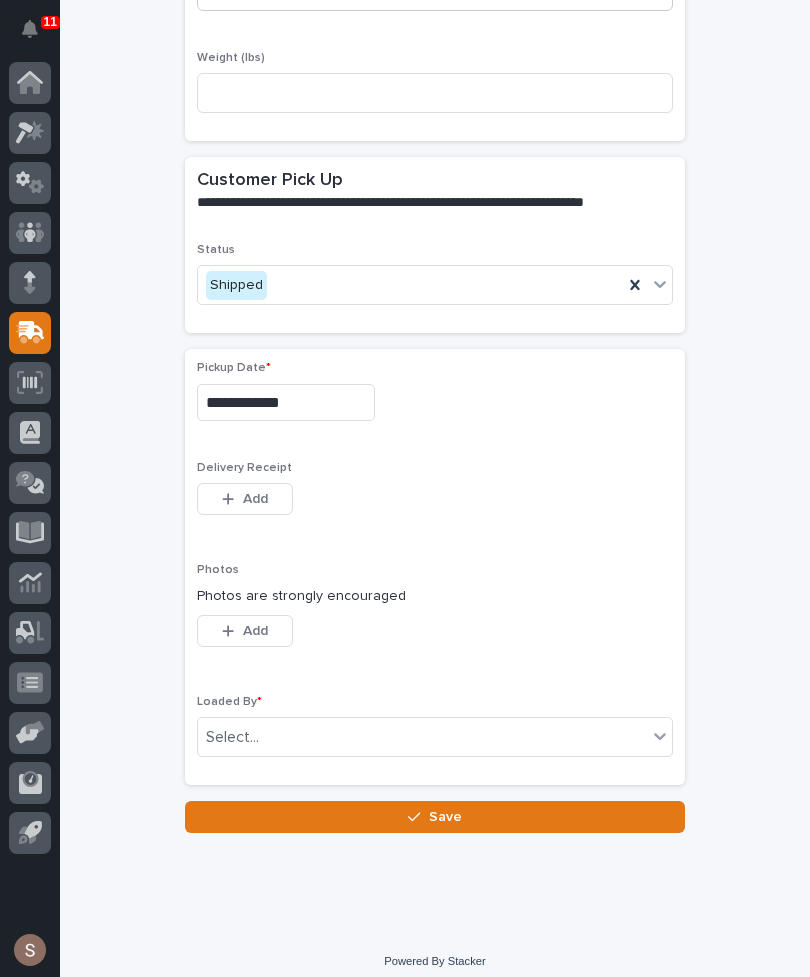 scroll, scrollTop: 718, scrollLeft: 0, axis: vertical 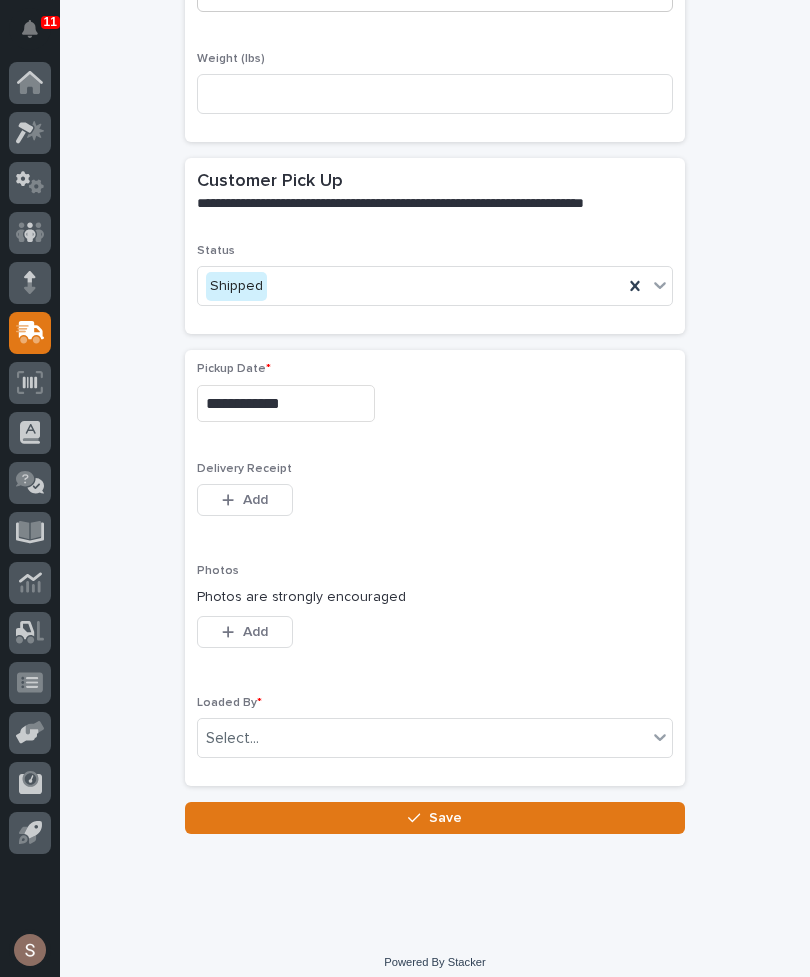 click on "Add" at bounding box center [245, 500] 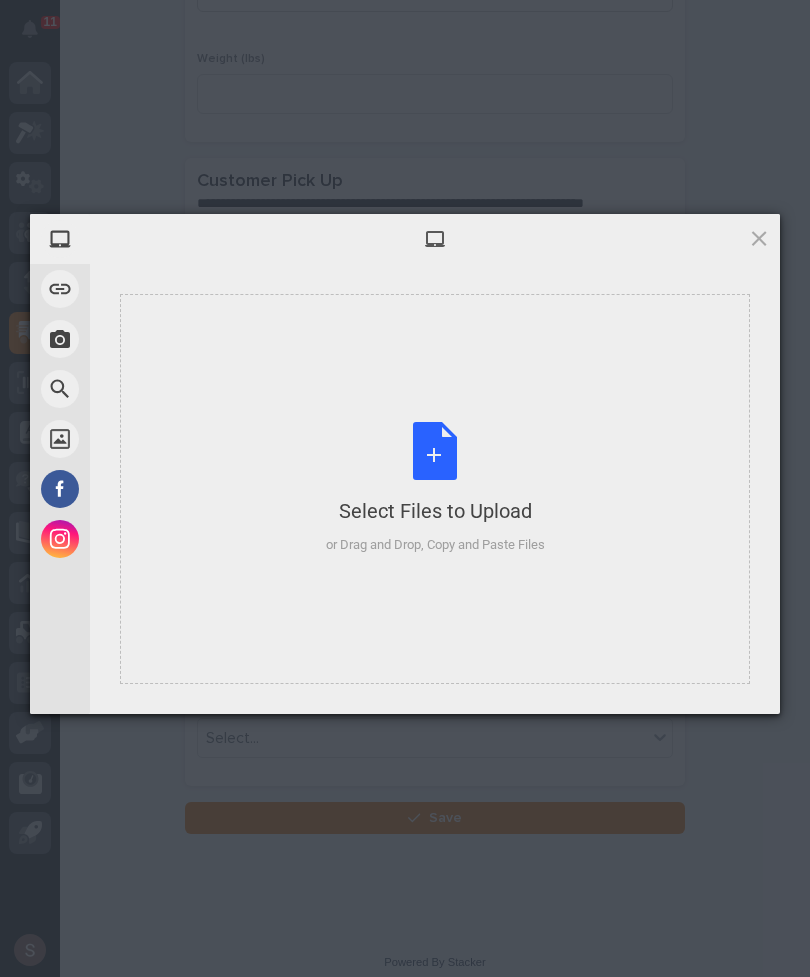 click on "Select Files to Upload
or Drag and Drop, Copy and Paste Files" at bounding box center (435, 488) 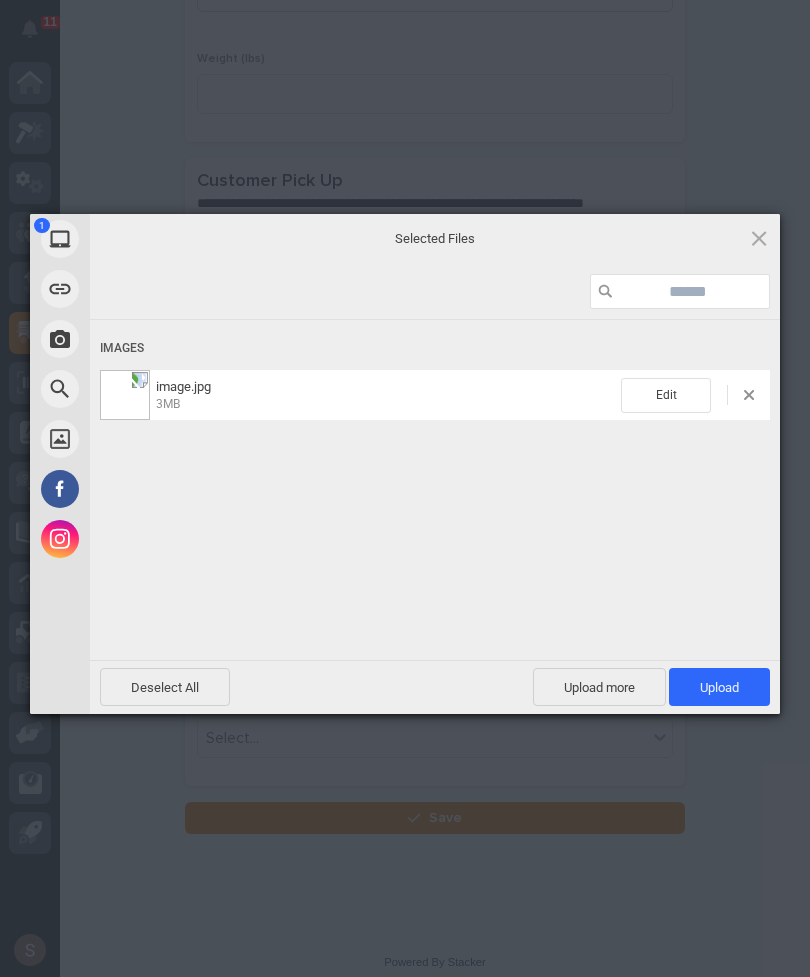 click on "Upload
1" at bounding box center [719, 687] 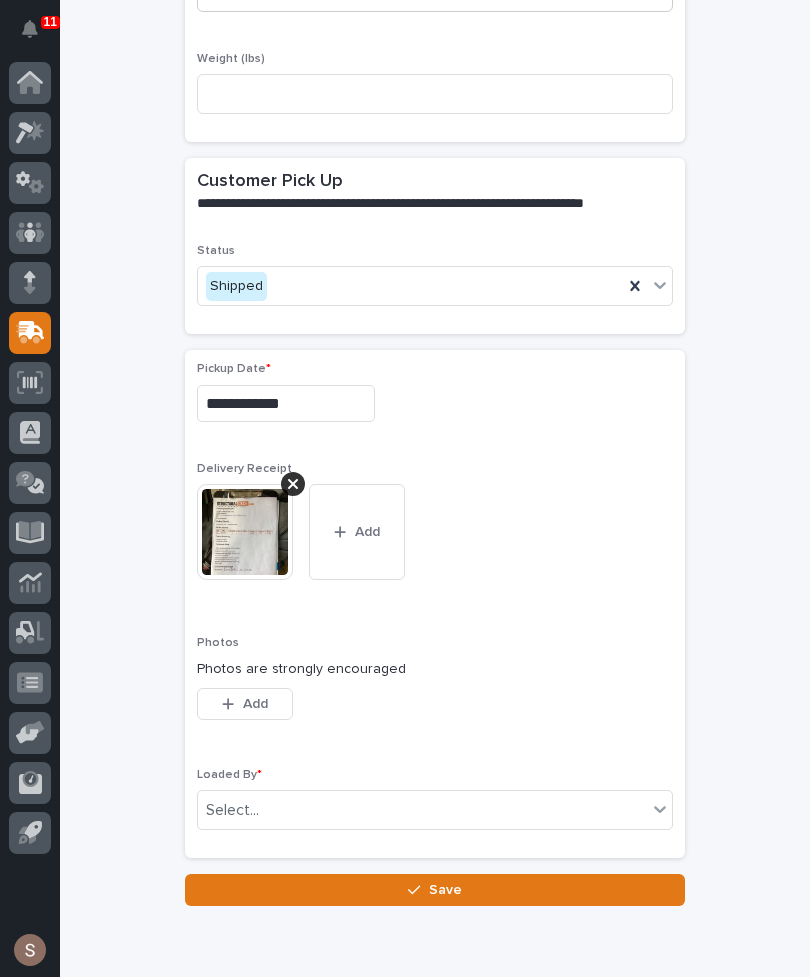 click on "Add" at bounding box center [245, 704] 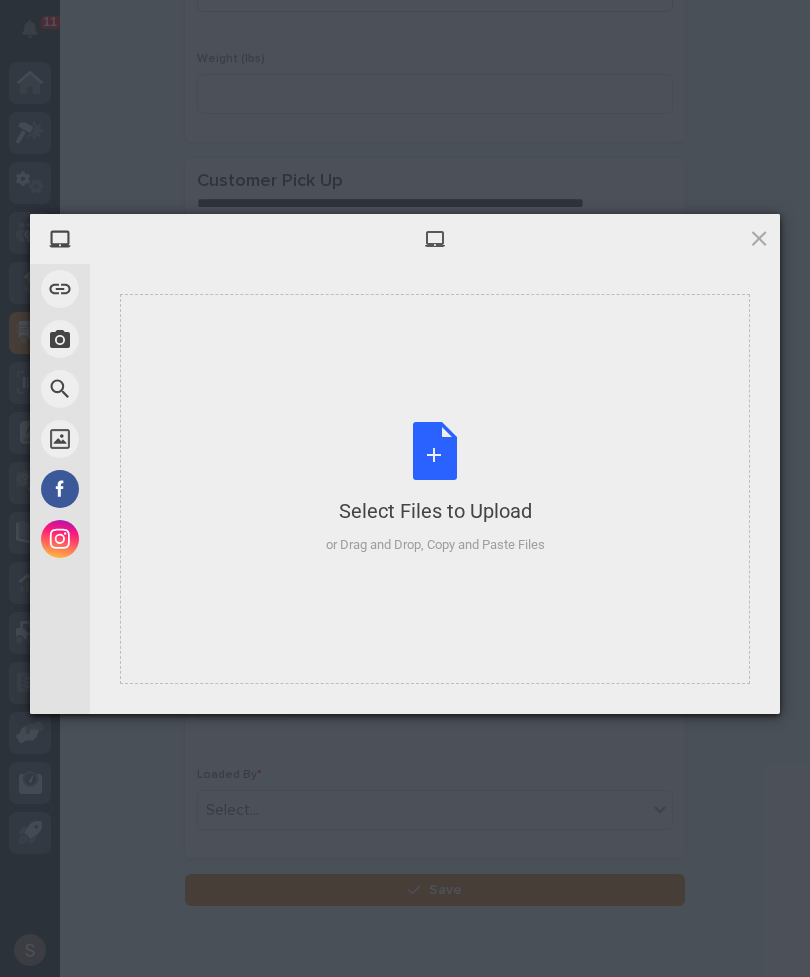 click on "Select Files to Upload
or Drag and Drop, Copy and Paste Files" at bounding box center [435, 488] 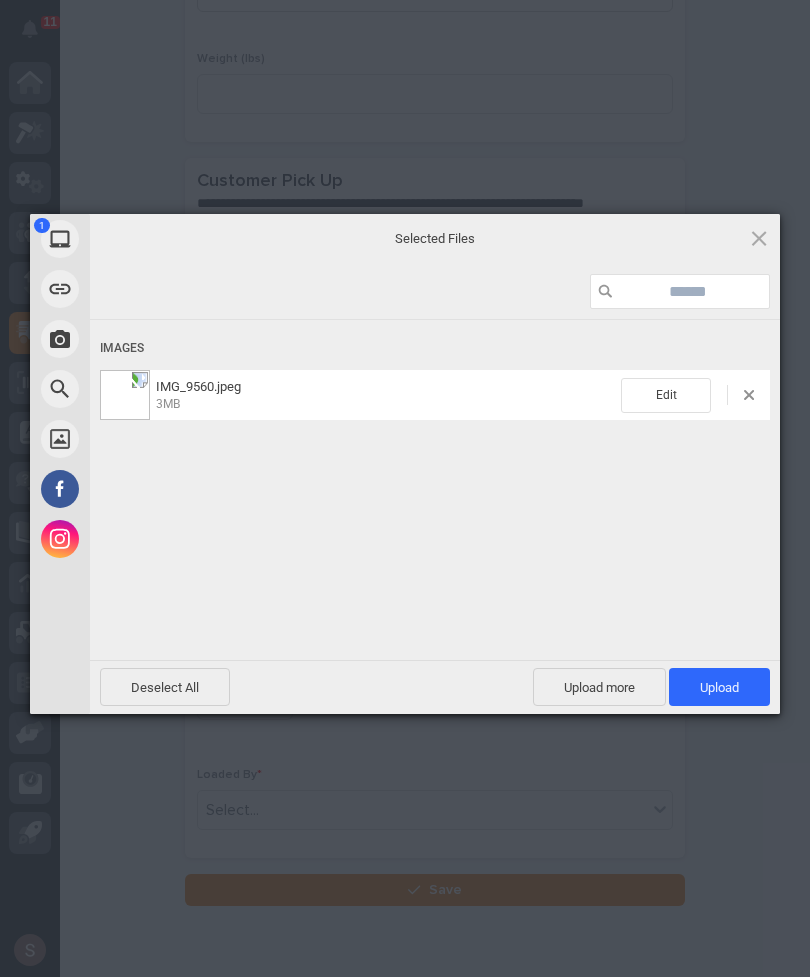 click on "Upload
1" at bounding box center [719, 687] 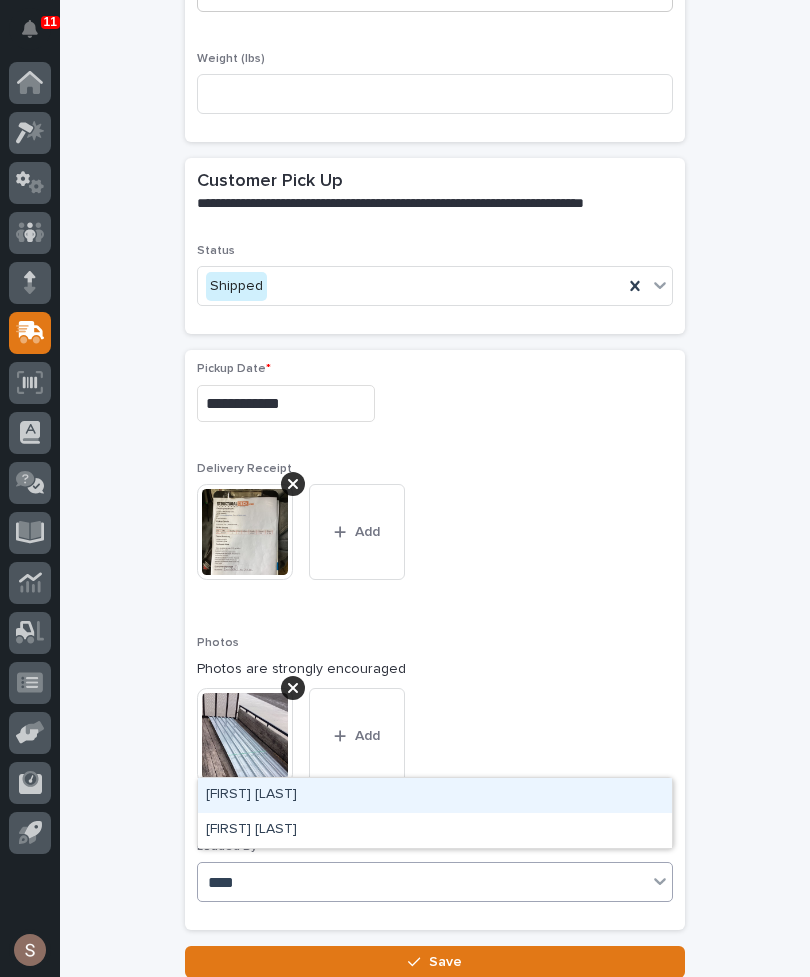 click on "[FIRST] [LAST]" at bounding box center [435, 795] 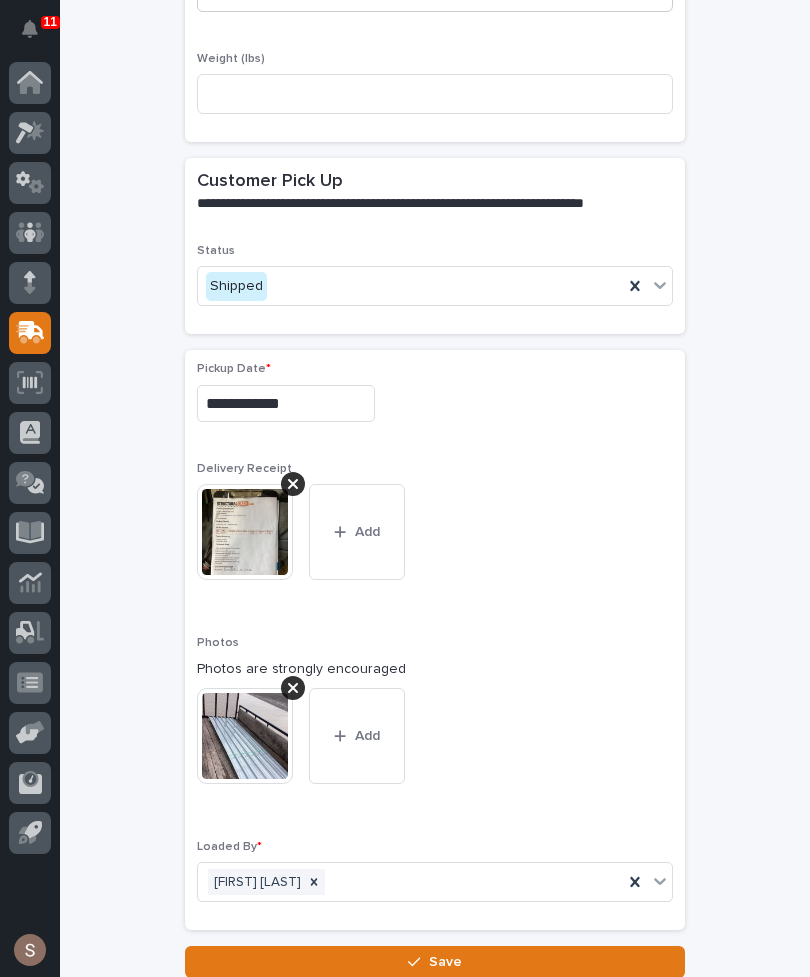 click on "Save" at bounding box center (445, 962) 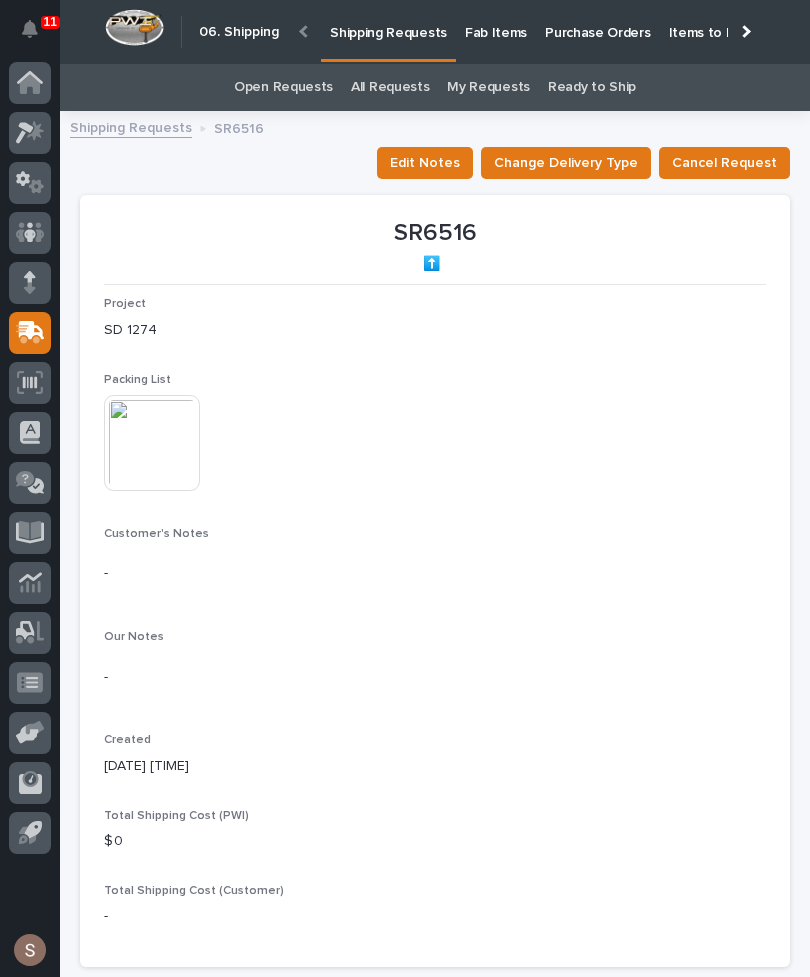 scroll, scrollTop: 0, scrollLeft: 0, axis: both 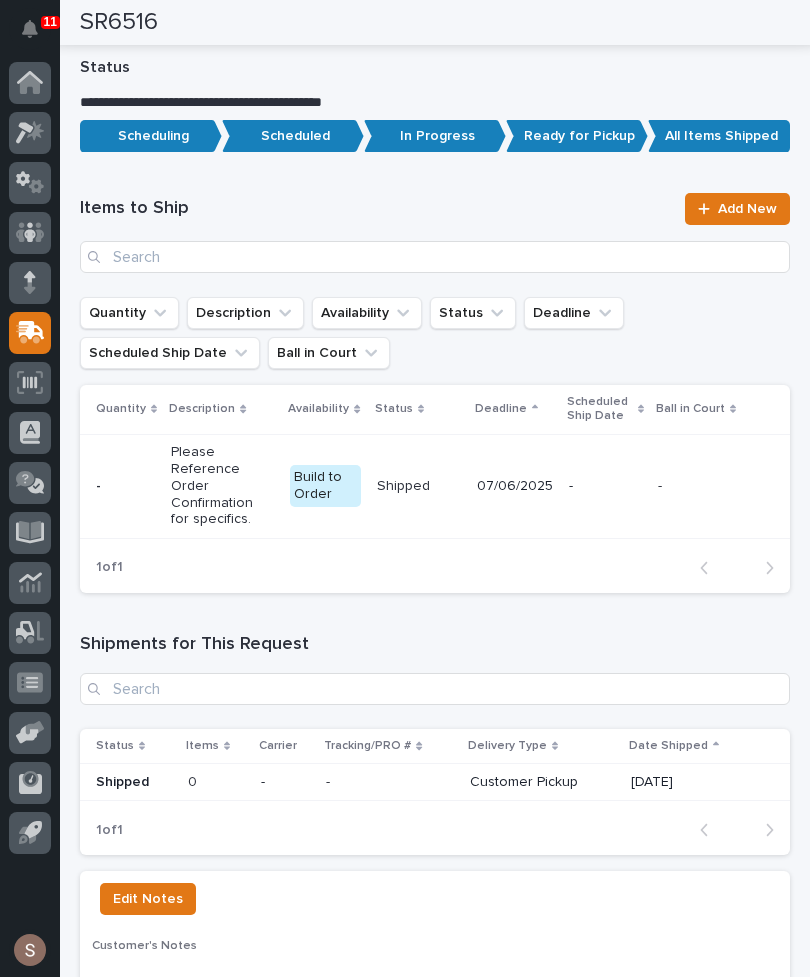 click on "Customer Pickup" at bounding box center (542, 782) 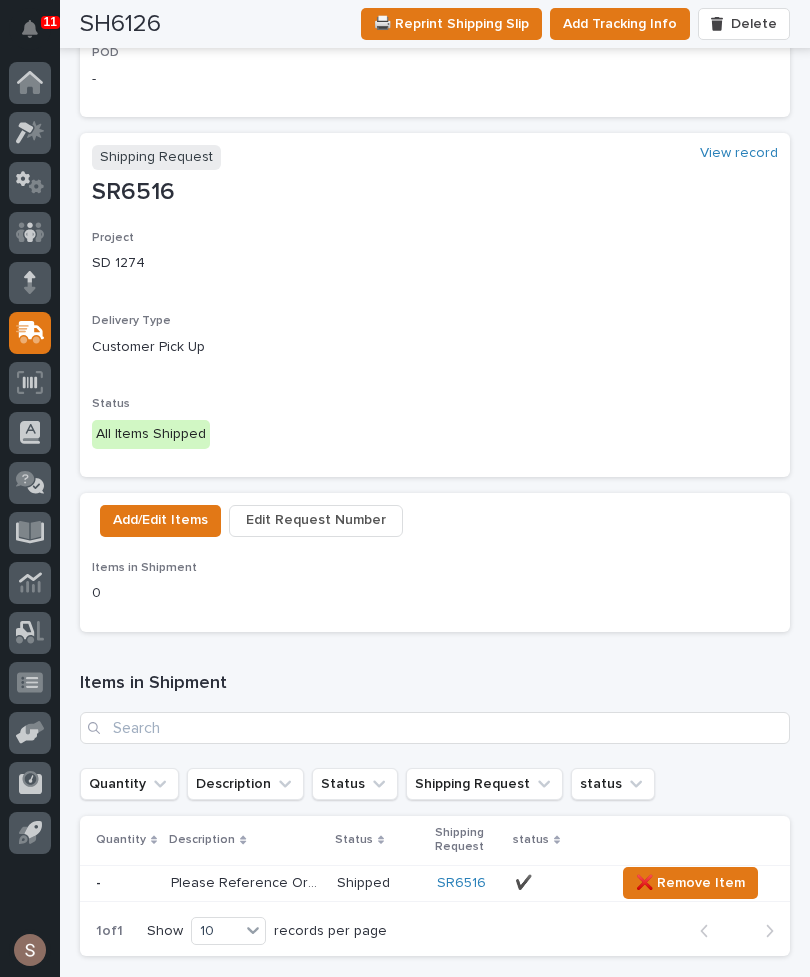 scroll, scrollTop: 1441, scrollLeft: 0, axis: vertical 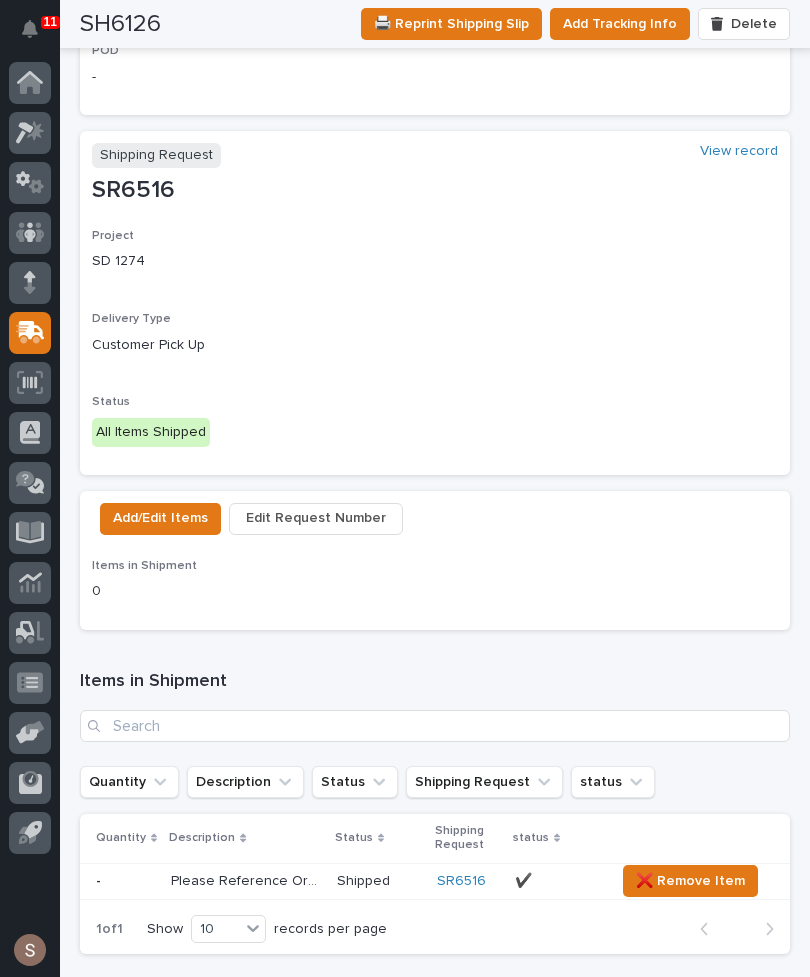 click on "Add/Edit Items" at bounding box center [160, 518] 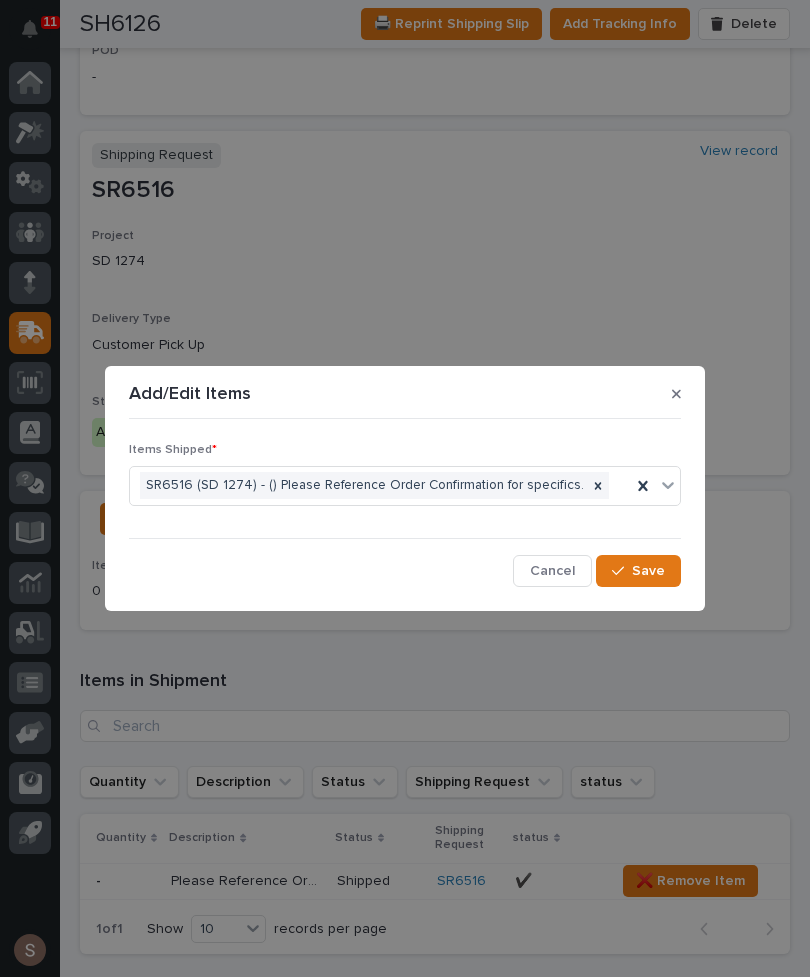 click on "Save" at bounding box center [648, 571] 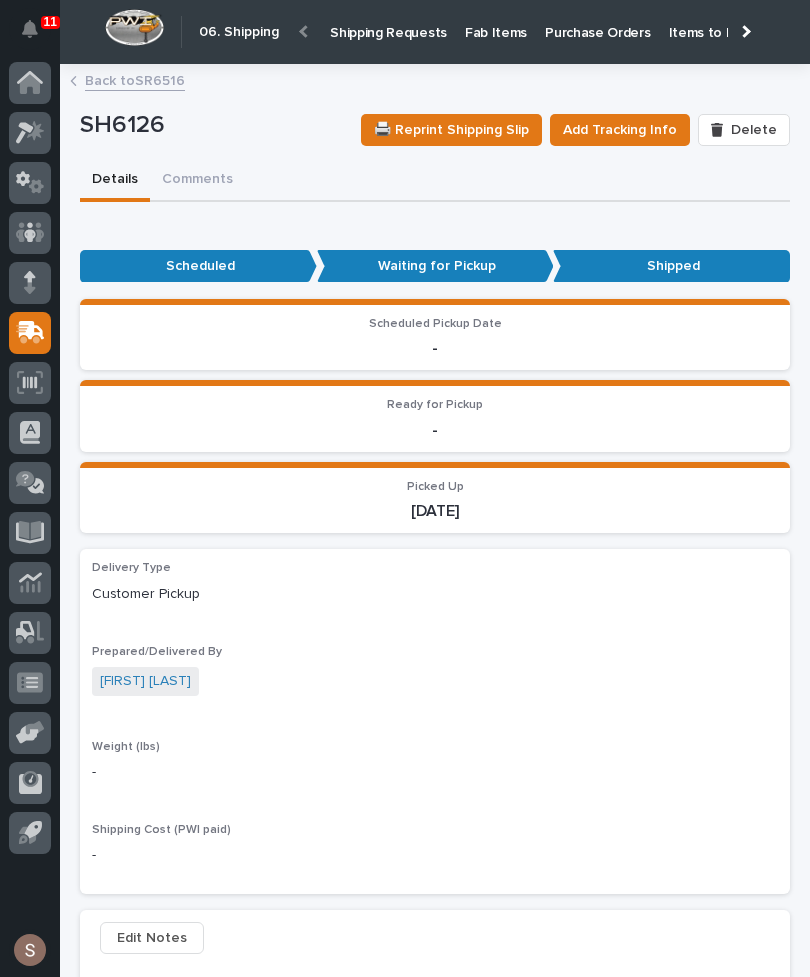 scroll, scrollTop: 0, scrollLeft: 0, axis: both 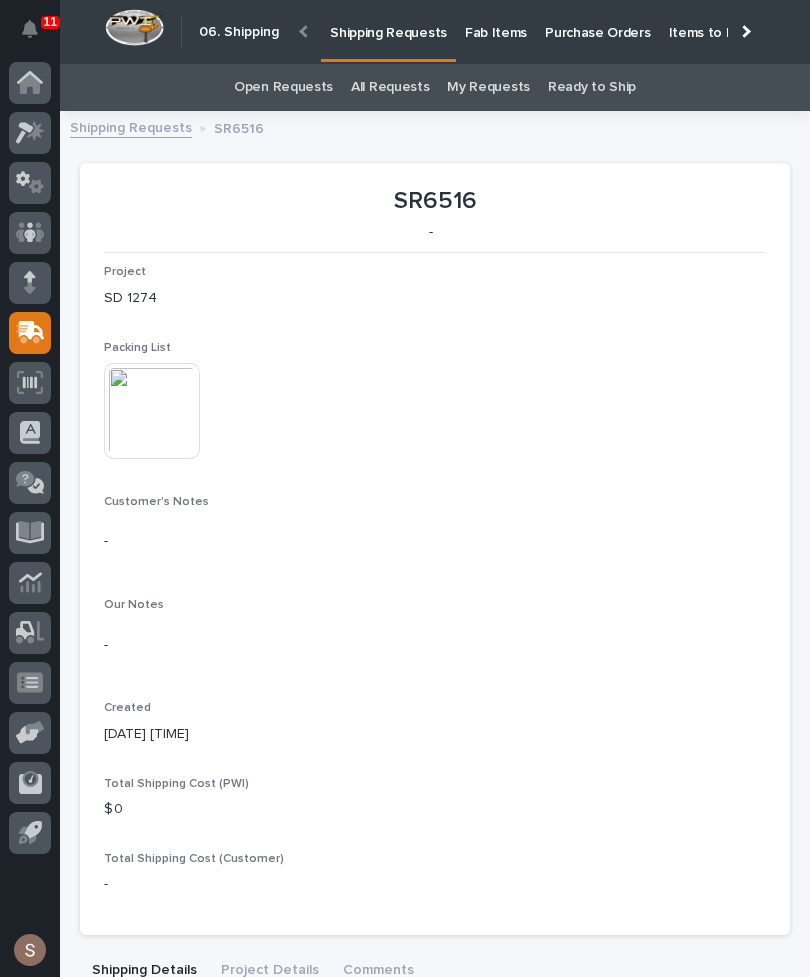 click on "Fab Items" at bounding box center [496, 21] 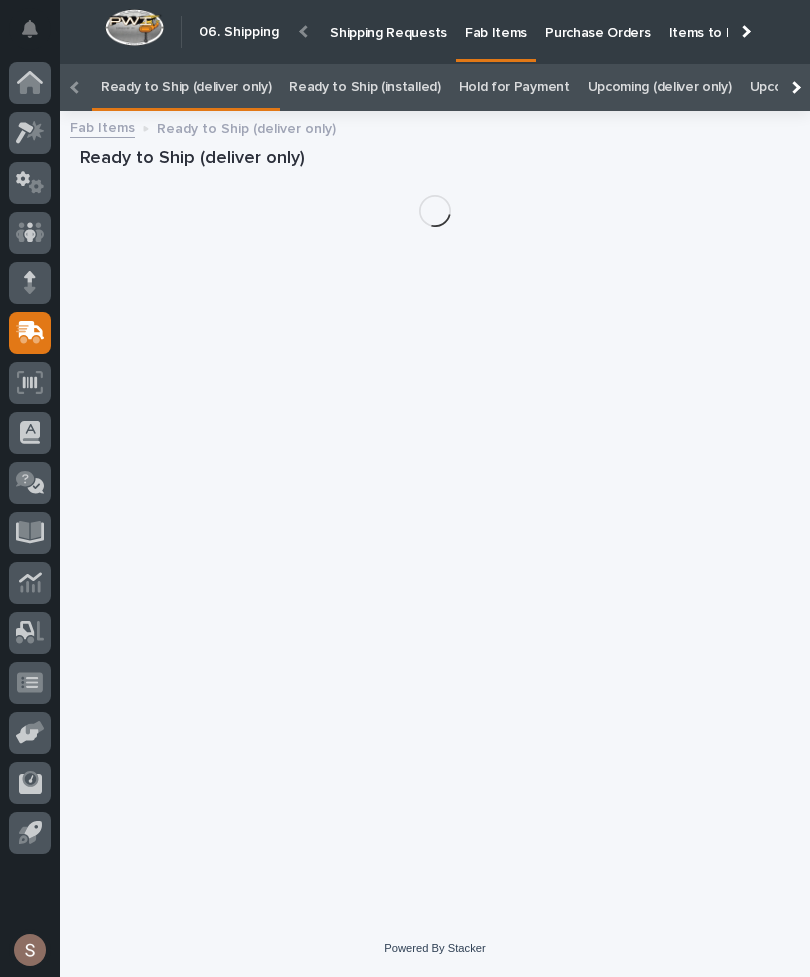scroll, scrollTop: 0, scrollLeft: -135, axis: horizontal 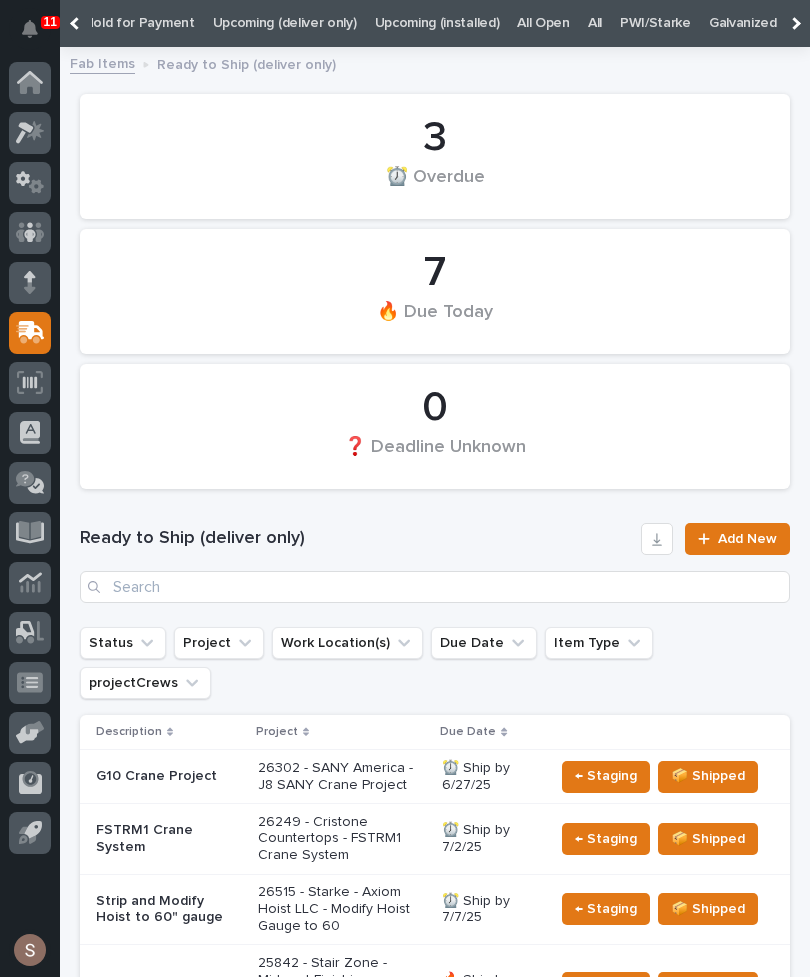 click on "3 ⏰ Overdue 7 🔥 Due Today 0 ❓ Deadline Unknown" at bounding box center [435, 279] 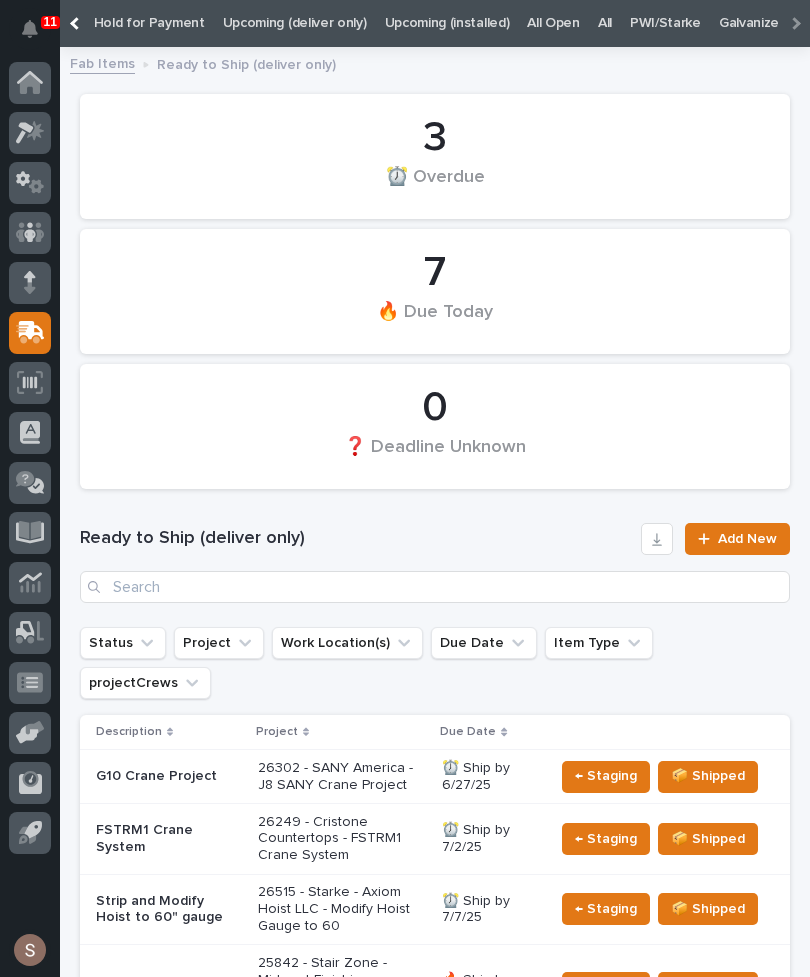 scroll, scrollTop: 0, scrollLeft: 347, axis: horizontal 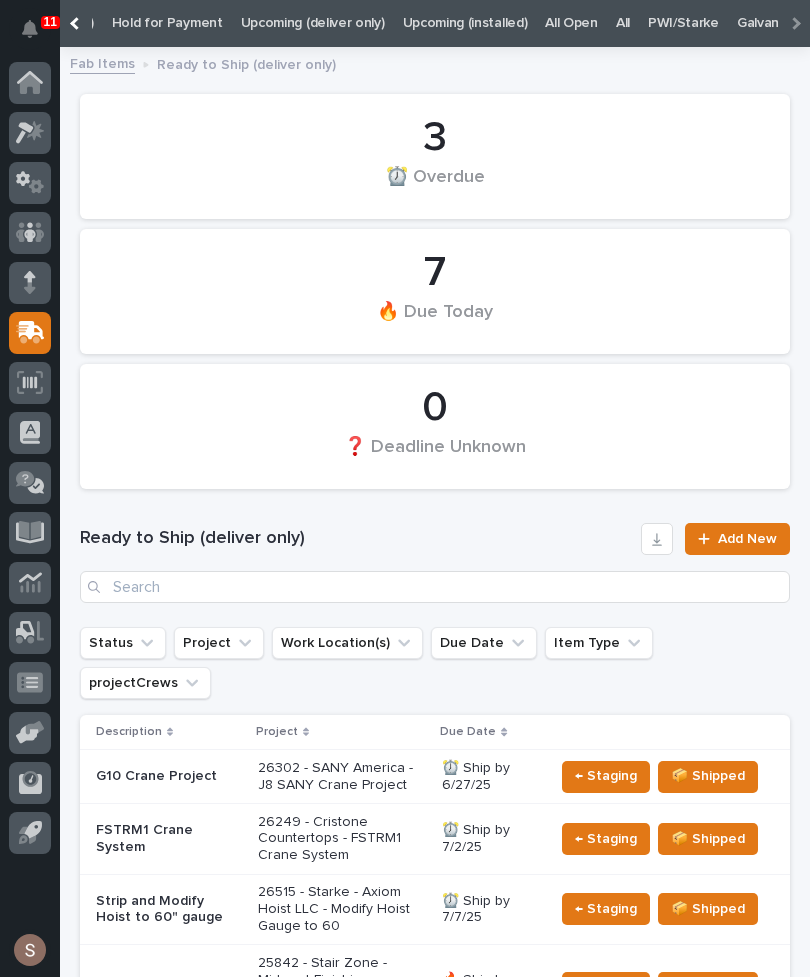 click on "All" at bounding box center (623, 23) 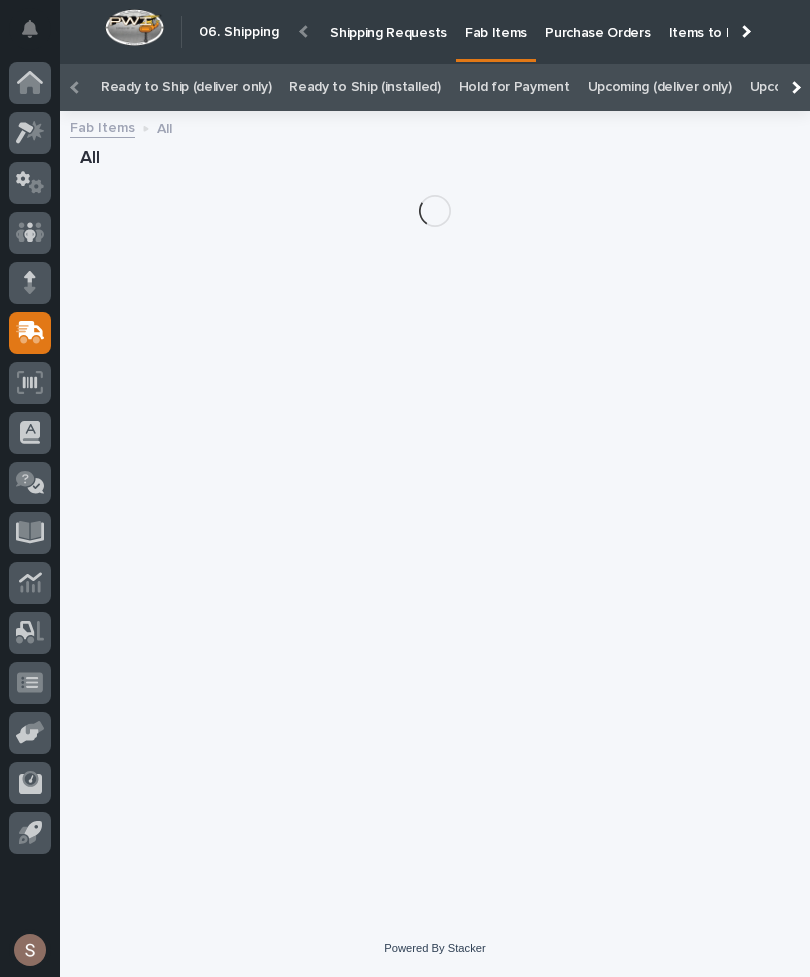 scroll, scrollTop: 23, scrollLeft: 0, axis: vertical 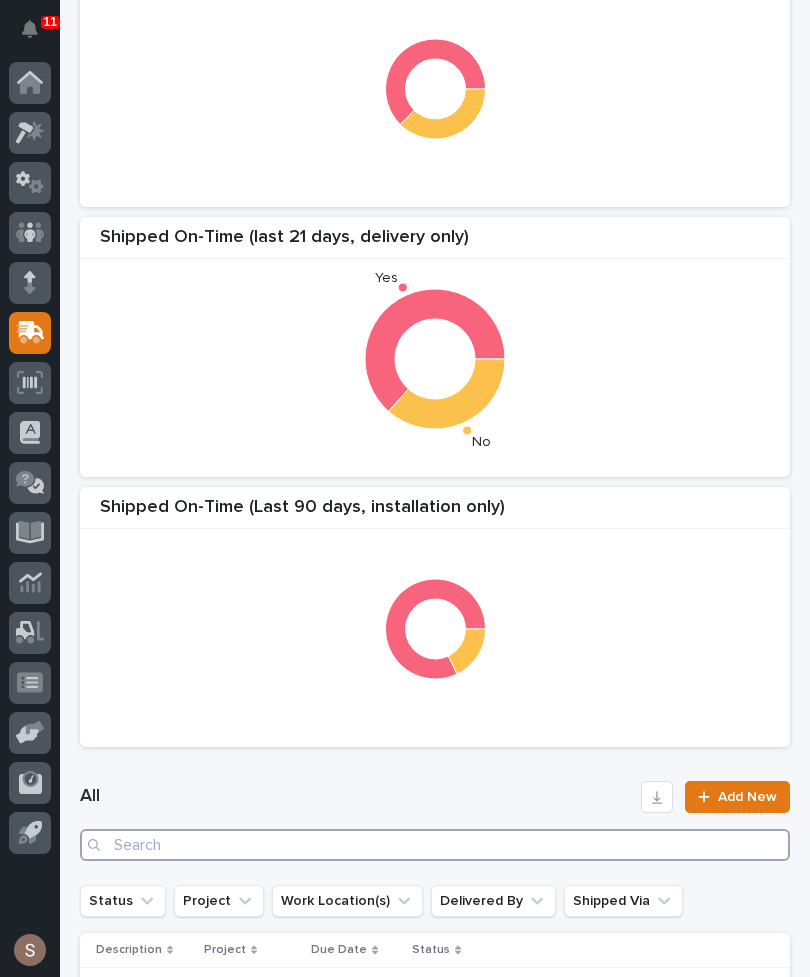 click at bounding box center [435, 845] 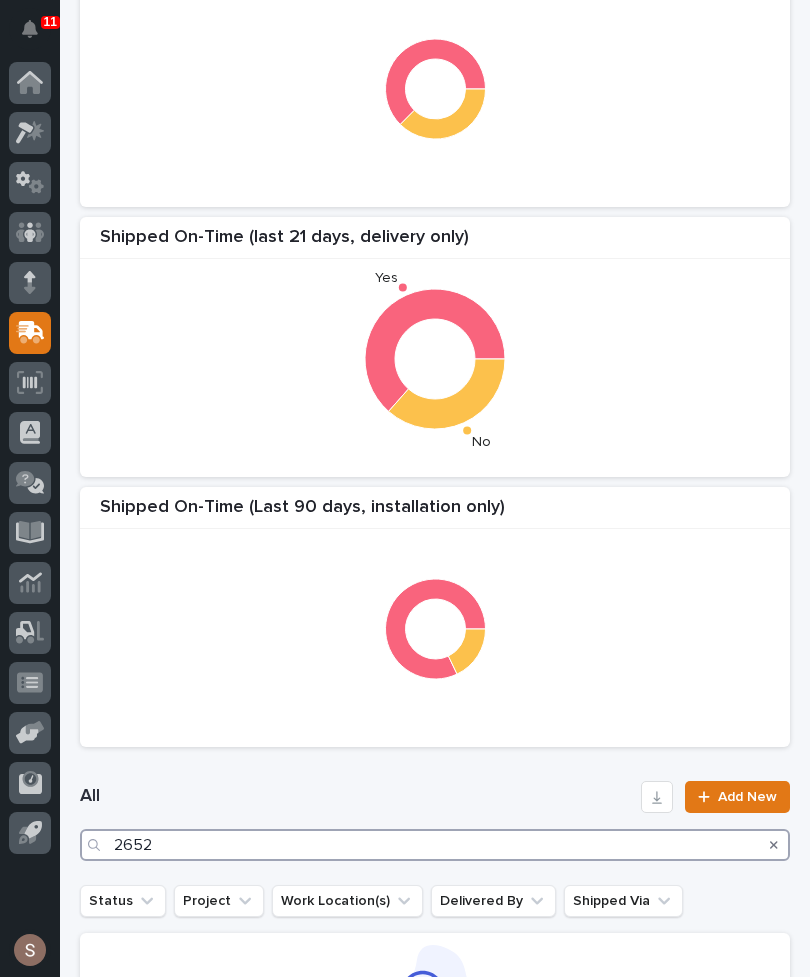 type on "26529" 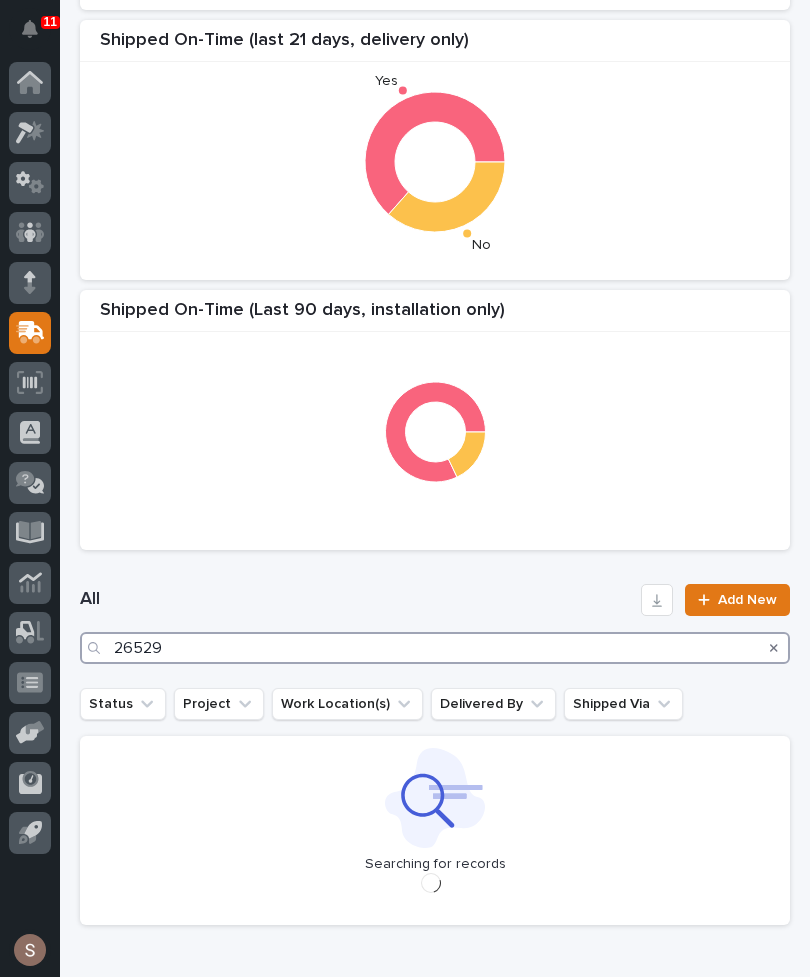 scroll, scrollTop: 410, scrollLeft: 0, axis: vertical 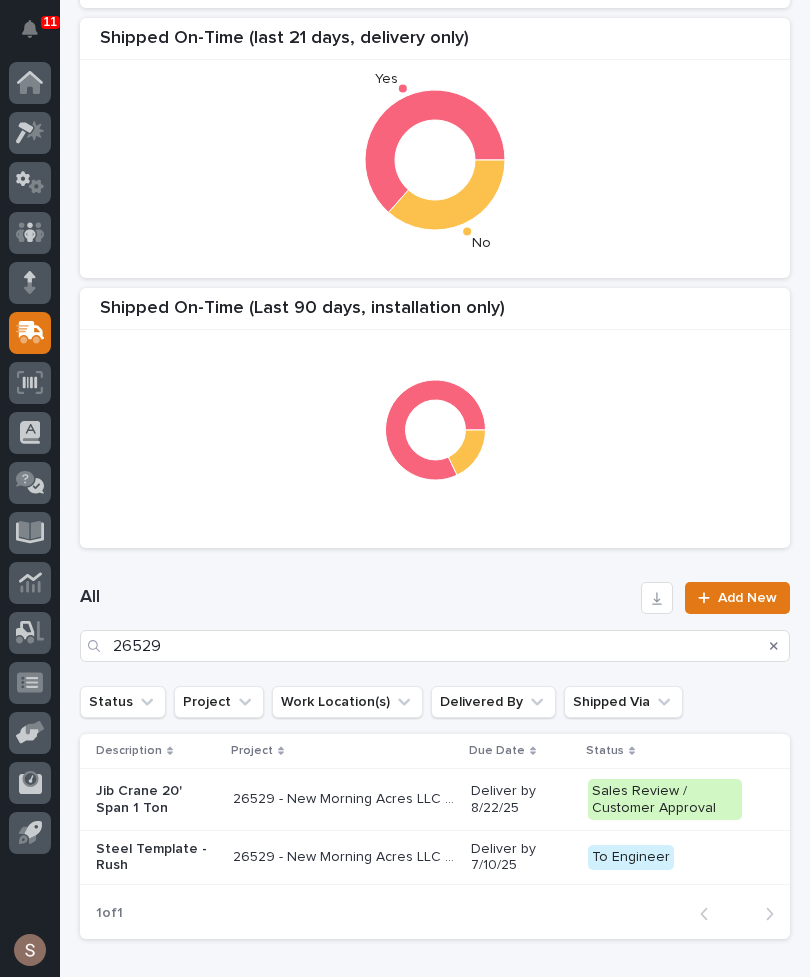 click on "26529 - New Morning Acres LLC - Farm Shop Jib Crane" at bounding box center (346, 797) 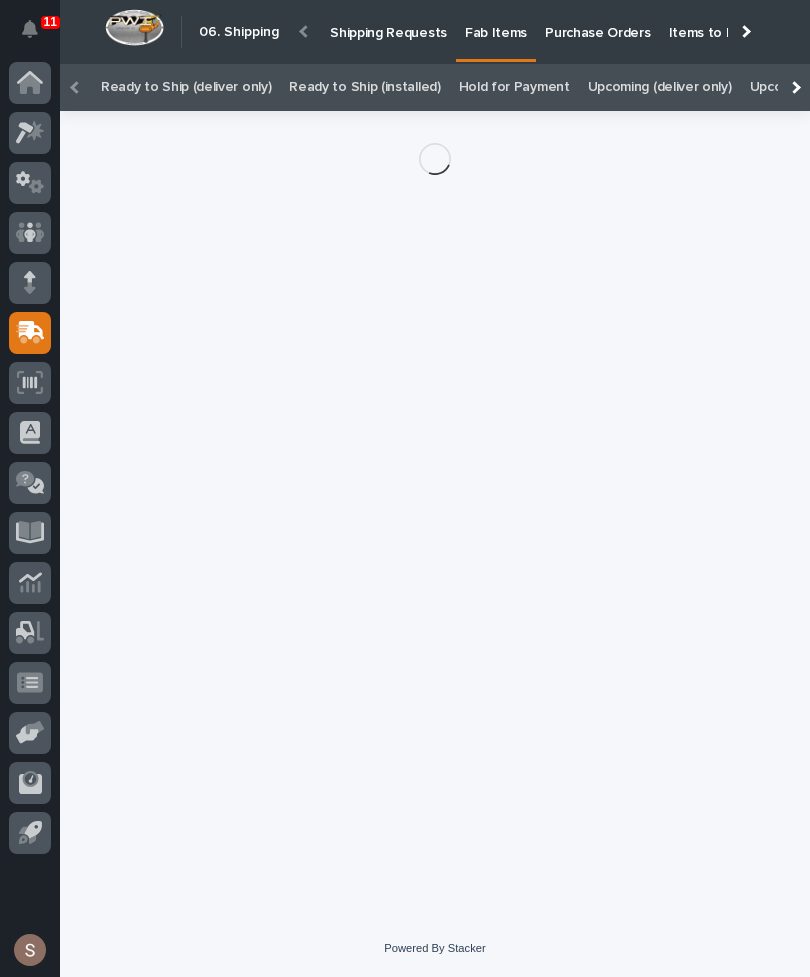 scroll, scrollTop: 64, scrollLeft: 0, axis: vertical 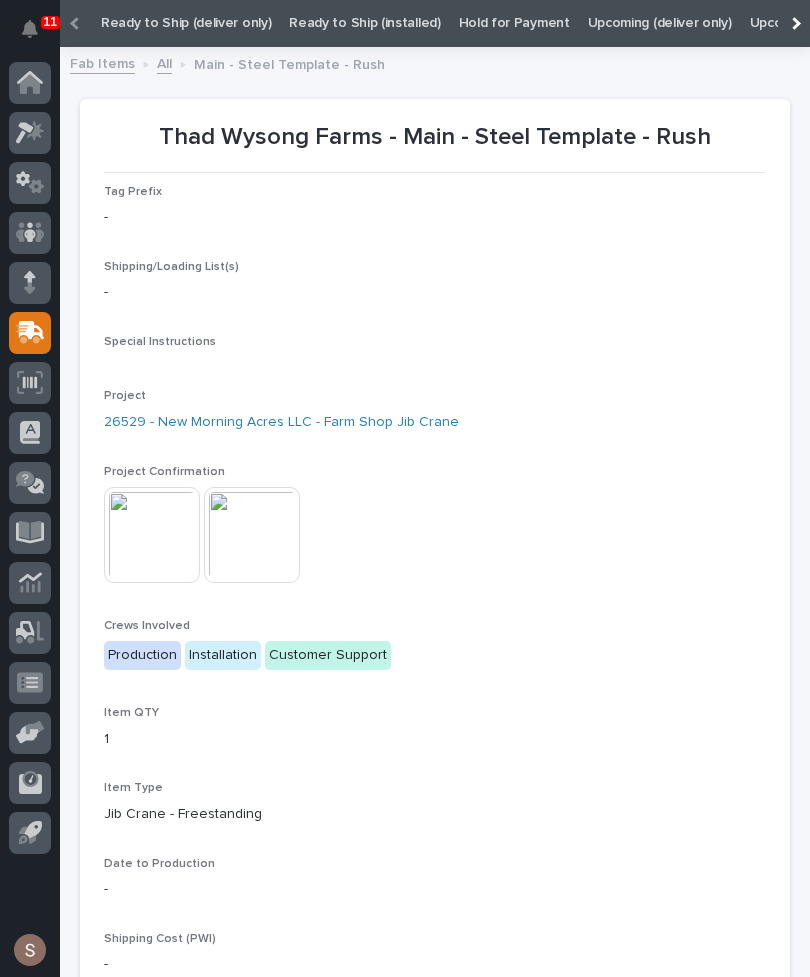 click at bounding box center [152, 535] 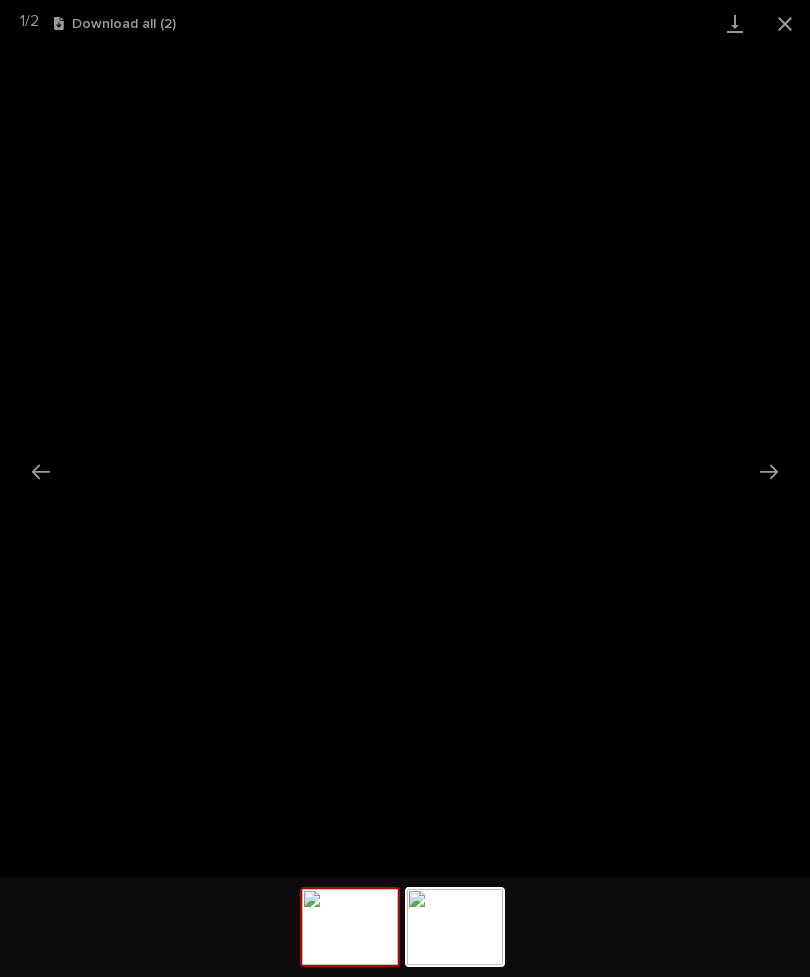 click at bounding box center (769, 471) 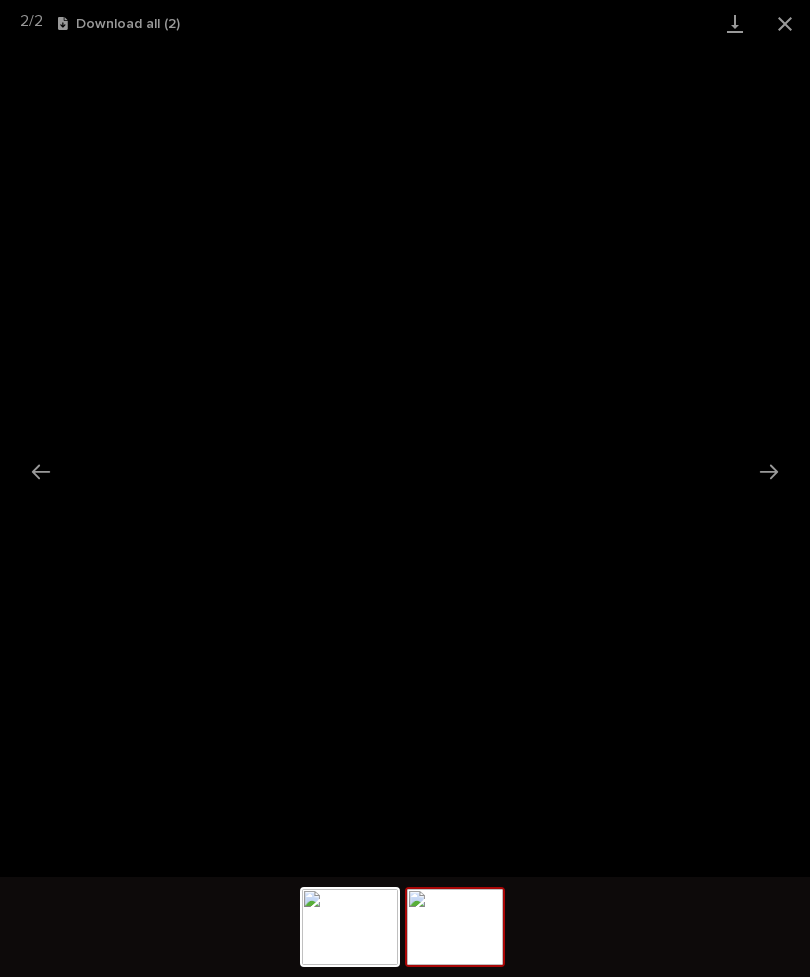 click at bounding box center [785, 23] 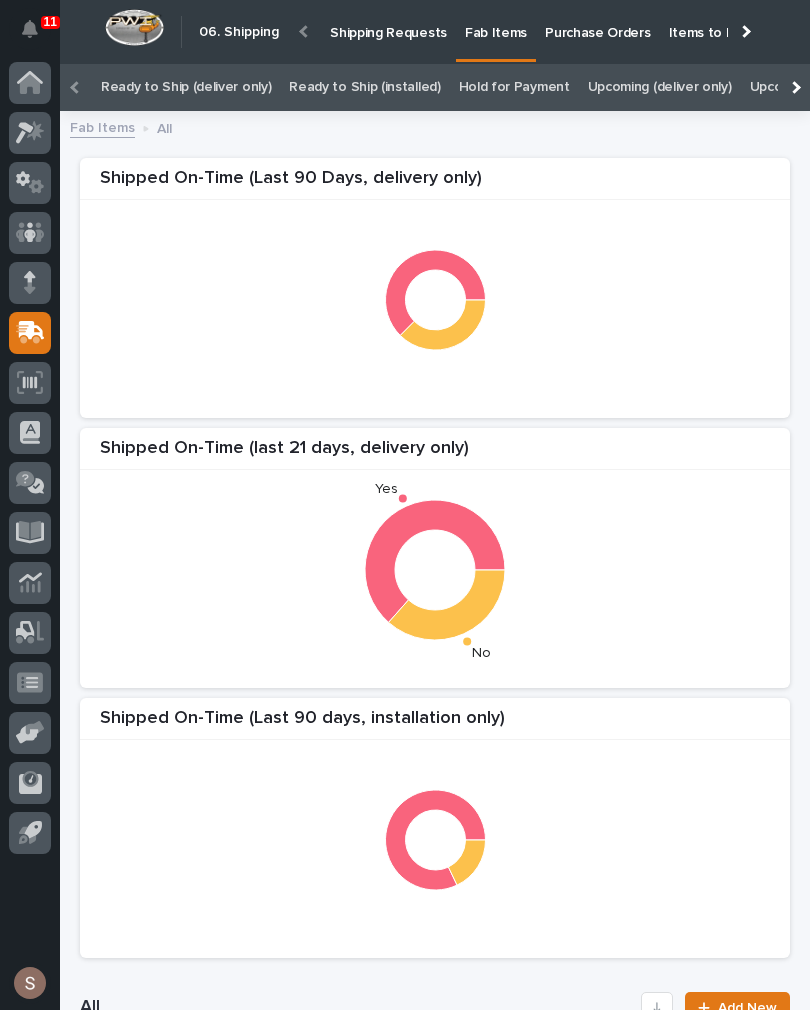 scroll, scrollTop: 0, scrollLeft: 0, axis: both 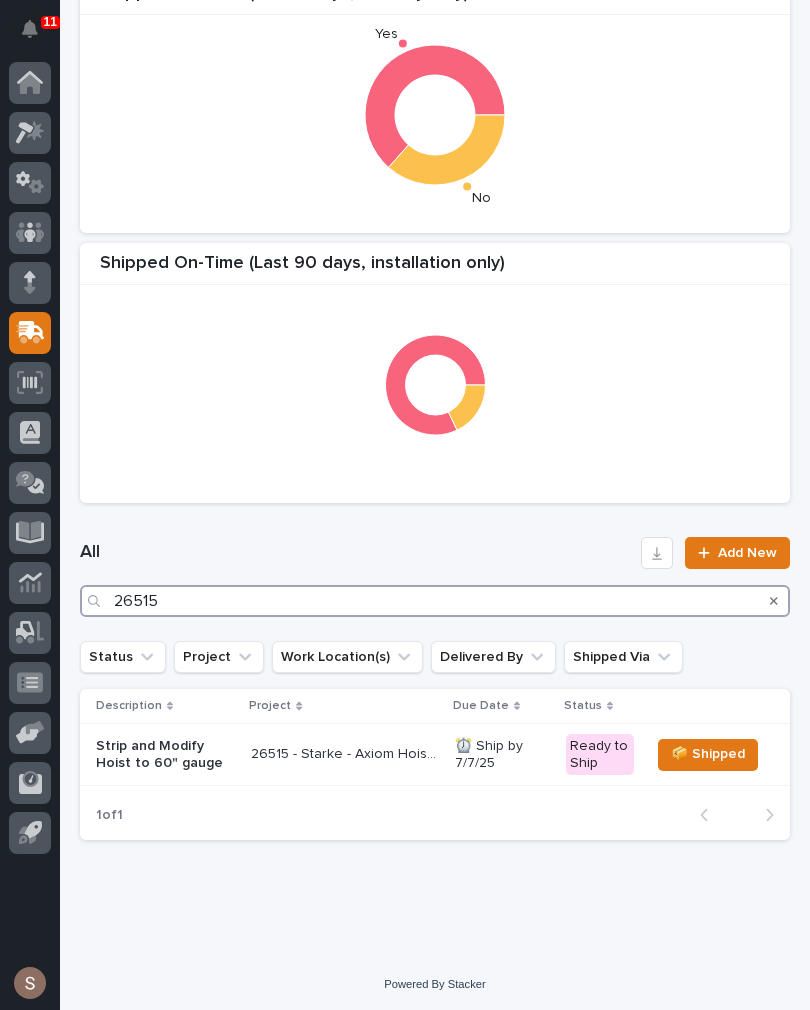 click on "26515" at bounding box center [435, 601] 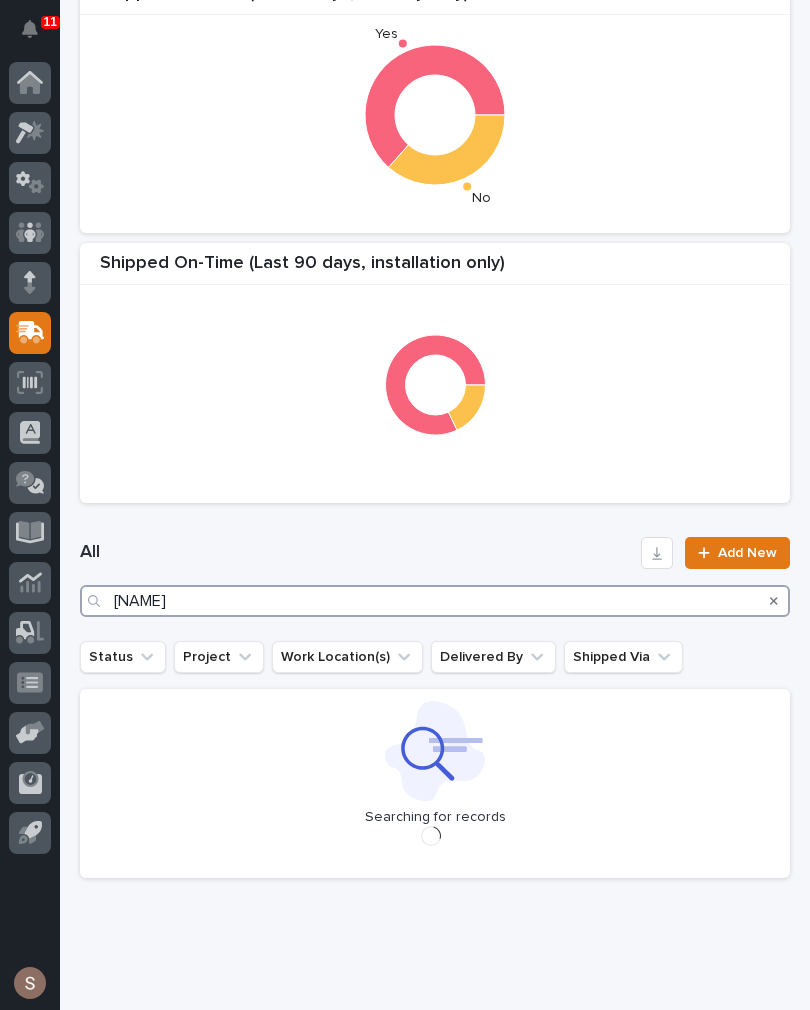 type on "[NAME]" 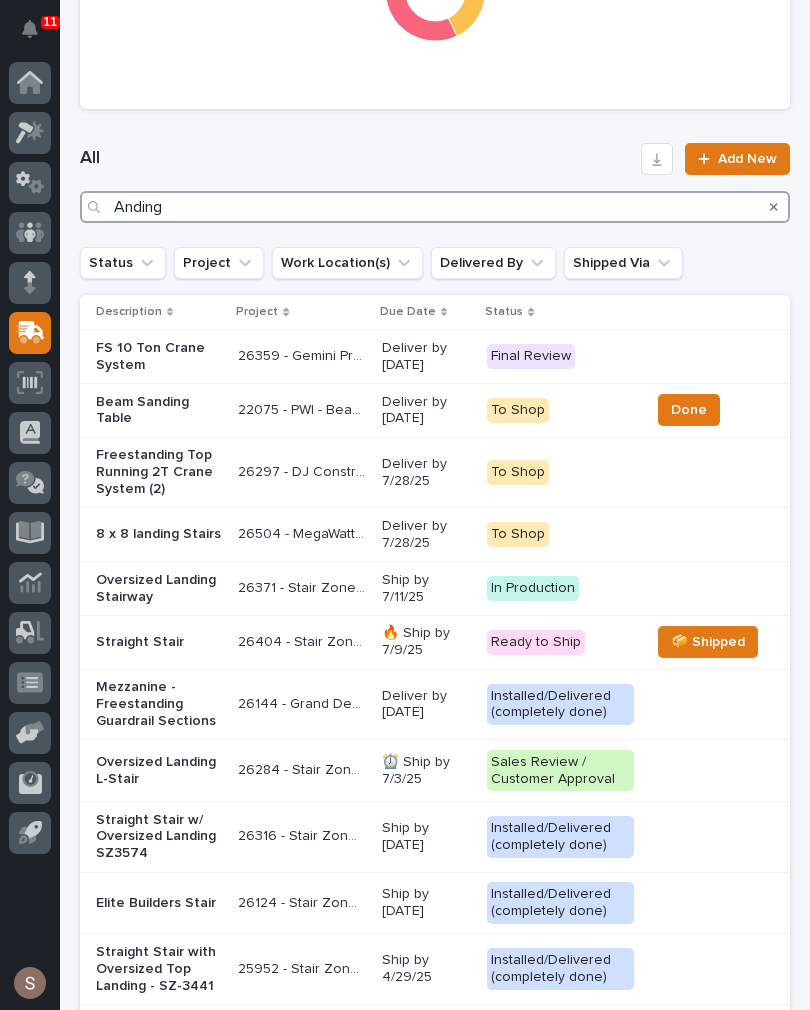 scroll, scrollTop: 849, scrollLeft: 0, axis: vertical 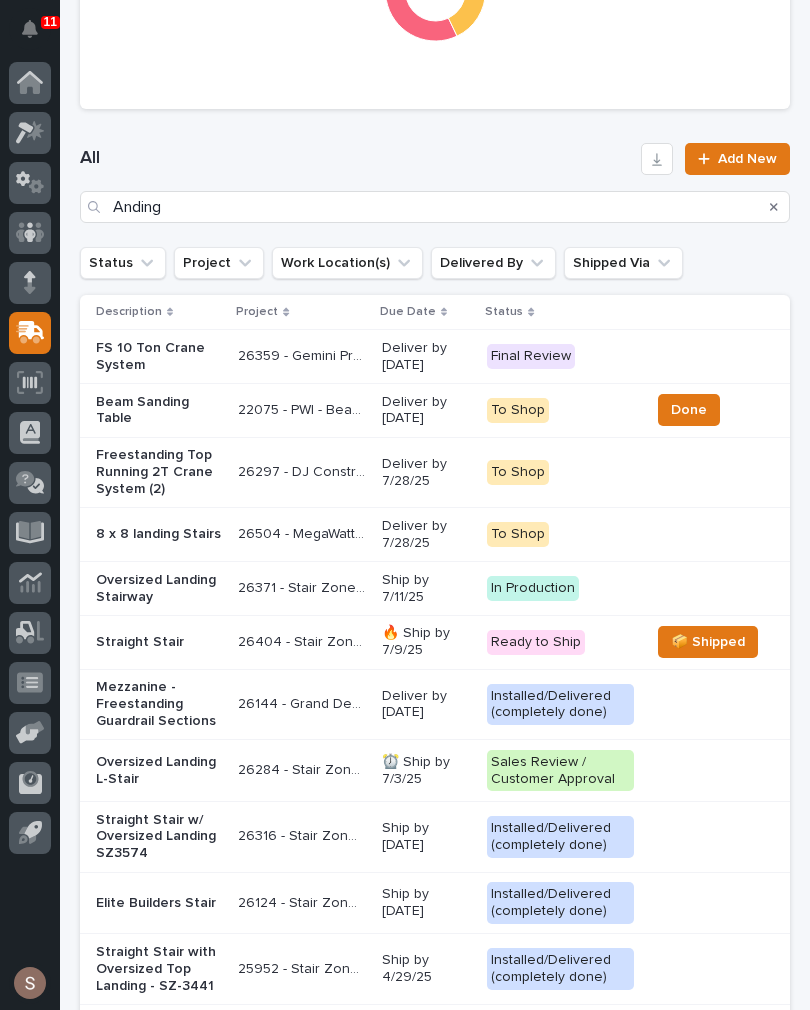click on "26404 - Stair Zone - [COMPANY] - Straight Stair  26404 - Stair Zone - [COMPANY] - Straight Stair" at bounding box center [302, 357] 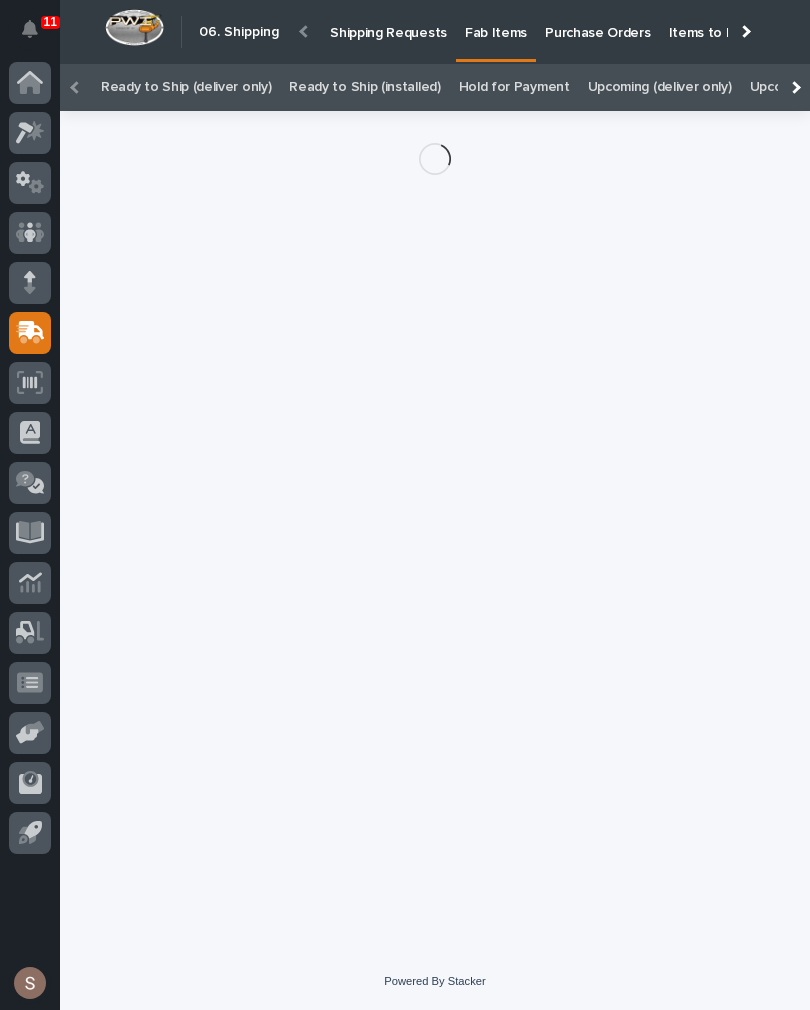 scroll, scrollTop: 31, scrollLeft: 0, axis: vertical 